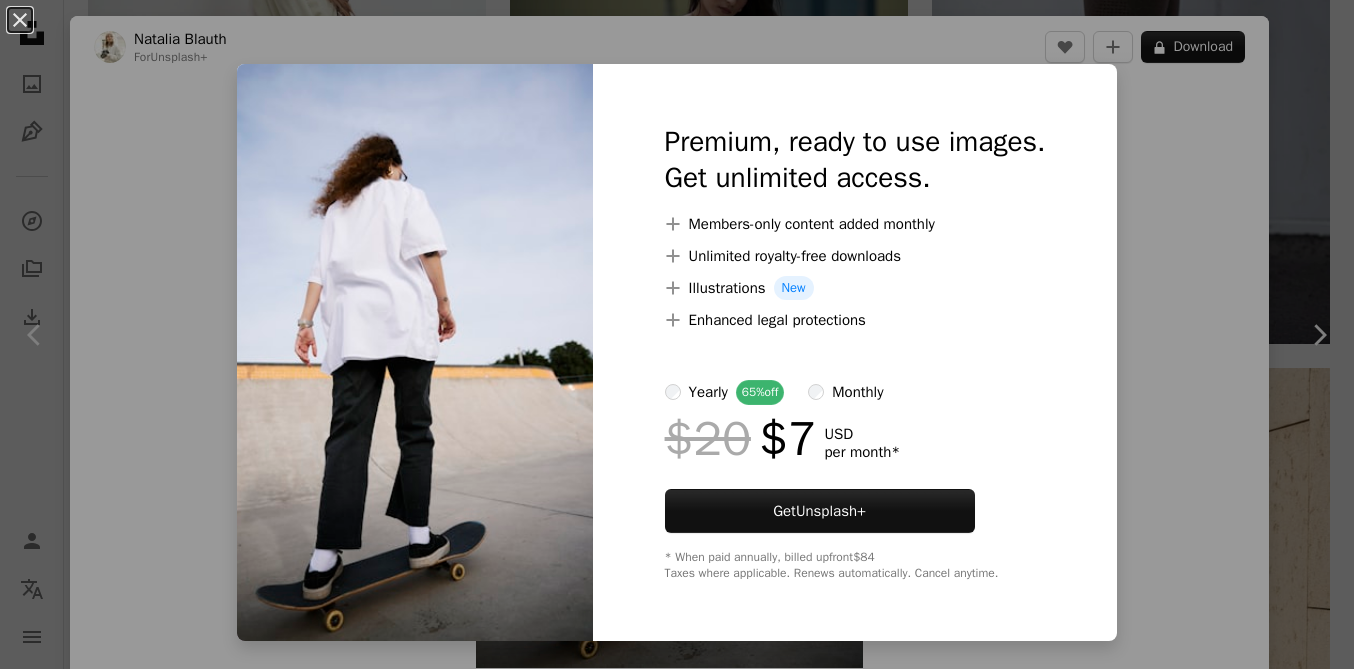 scroll, scrollTop: 18531, scrollLeft: 0, axis: vertical 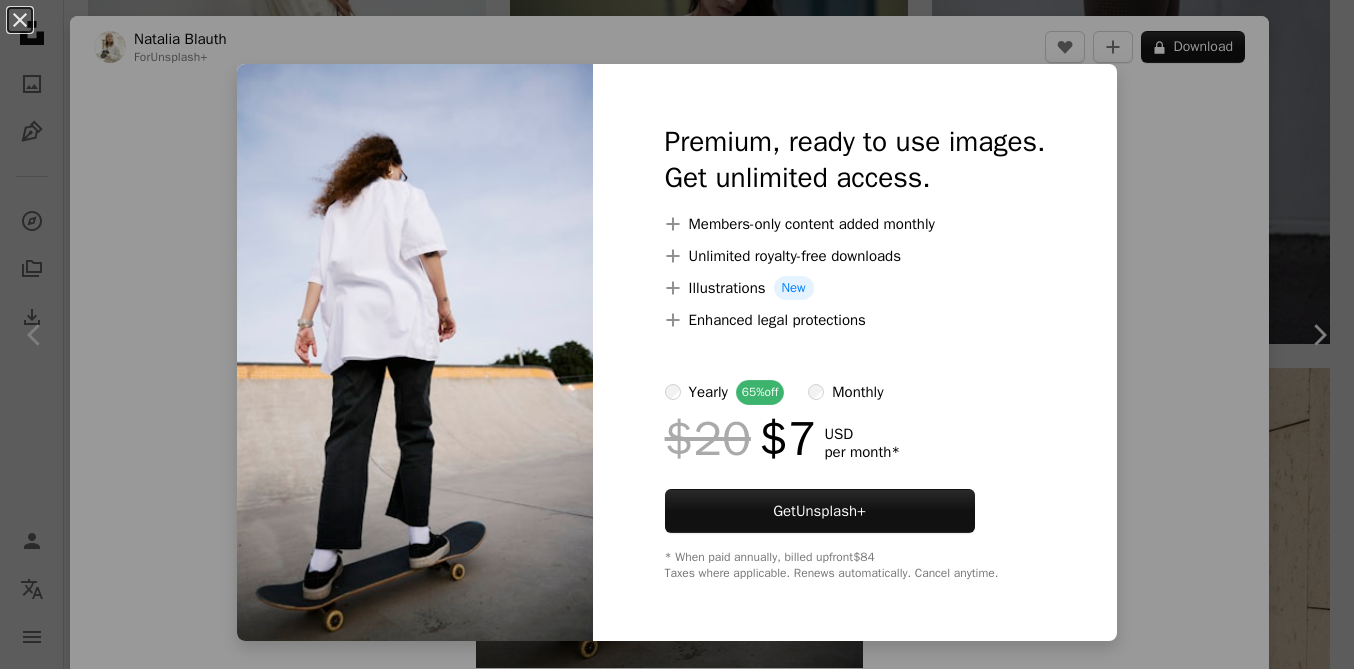 click on "An X shape Premium, ready to use images. Get unlimited access. A plus sign Members-only content added monthly A plus sign Unlimited royalty-free downloads A plus sign Illustrations  New A plus sign Enhanced legal protections yearly 65%  off monthly $20   $7 USD per month * Get  Unsplash+ * When paid annually, billed upfront  $84 Taxes where applicable. Renews automatically. Cancel anytime." at bounding box center (677, 334) 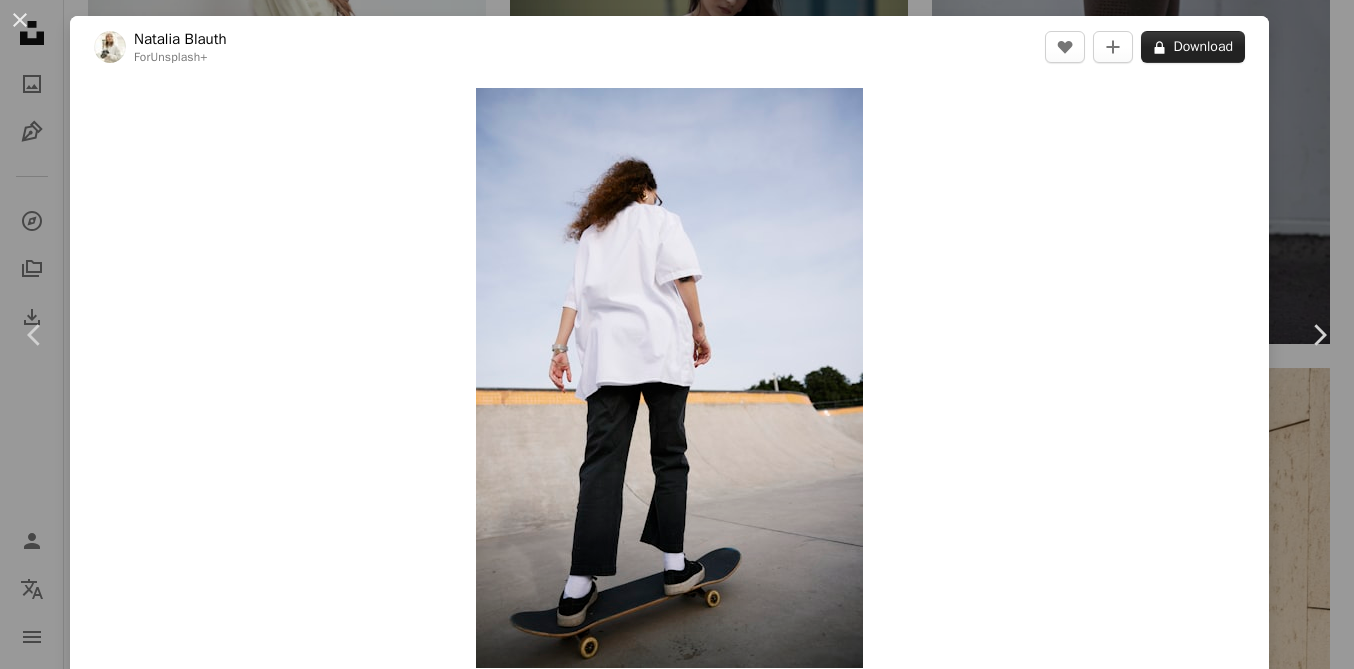 click on "A lock Download" at bounding box center [1193, 47] 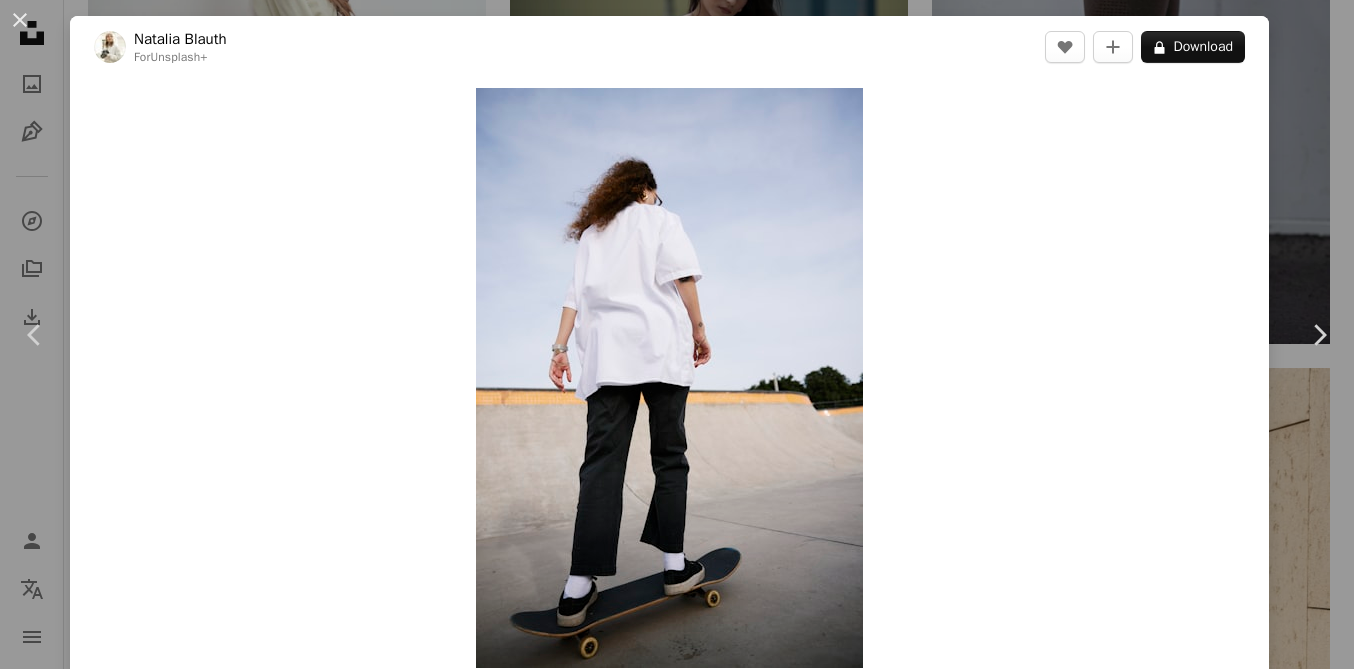 drag, startPoint x: 1173, startPoint y: 125, endPoint x: 1166, endPoint y: 114, distance: 13.038404 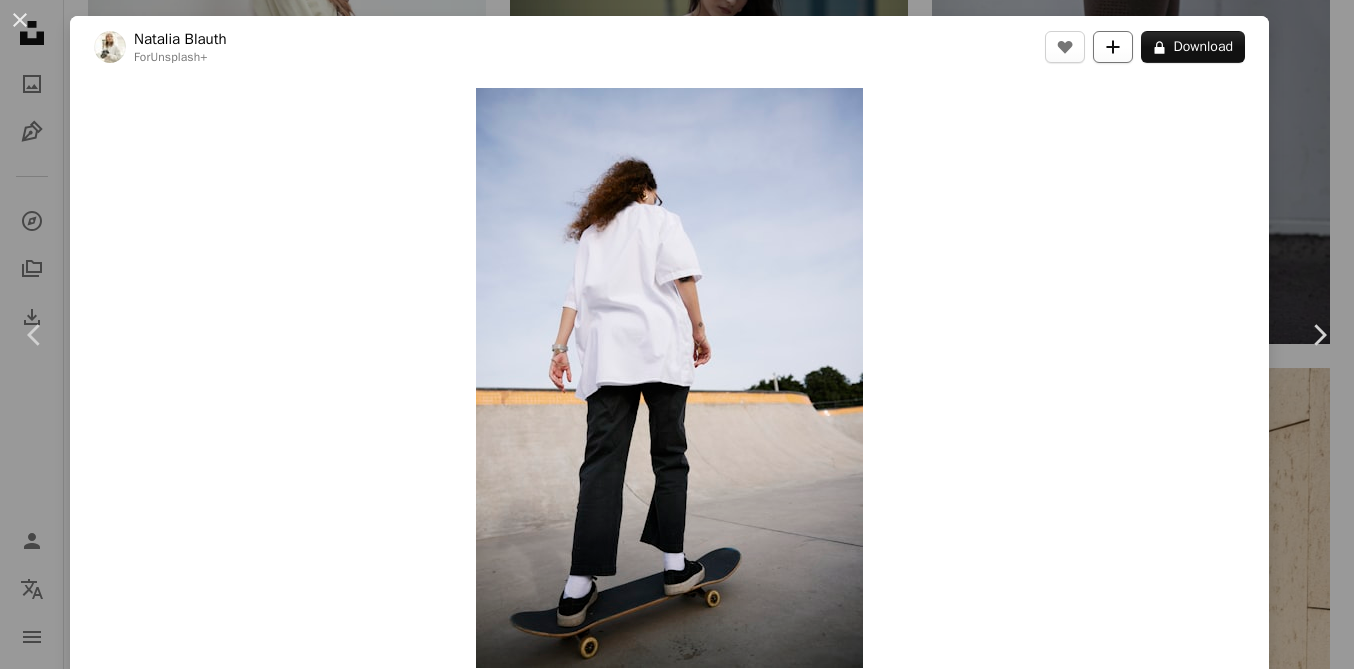 click on "A plus sign" 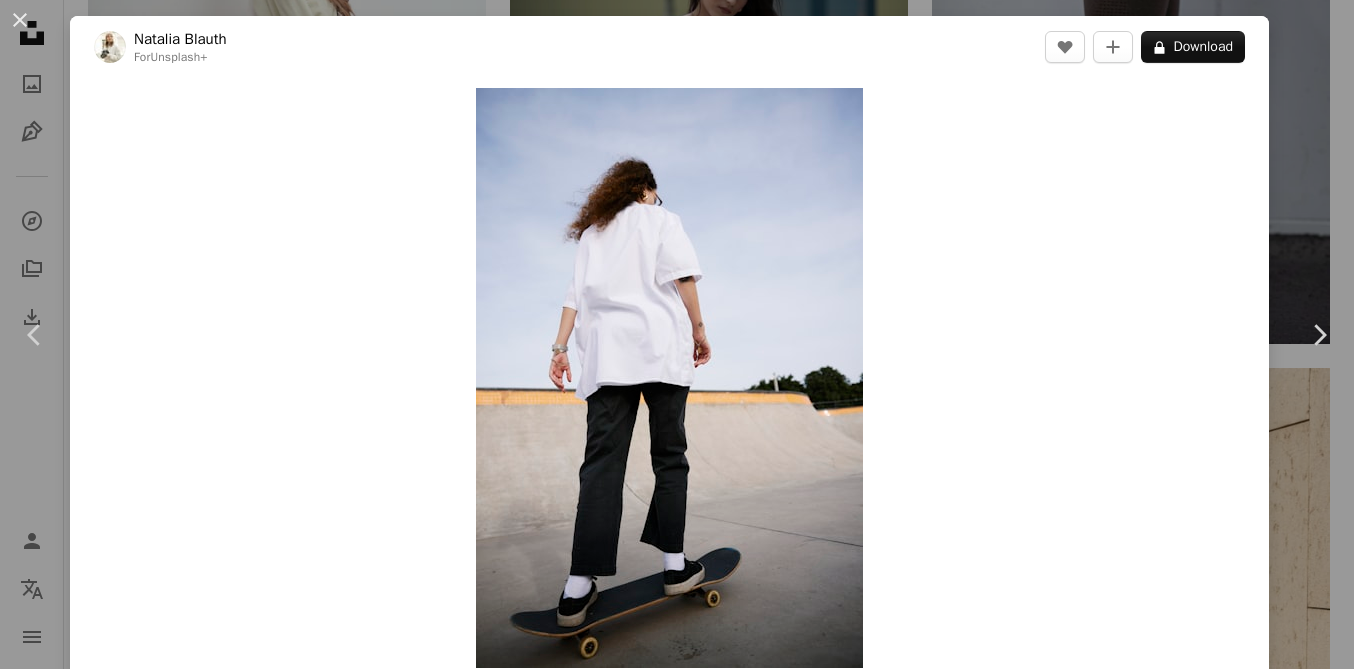 click on "Login" at bounding box center [900, 15396] 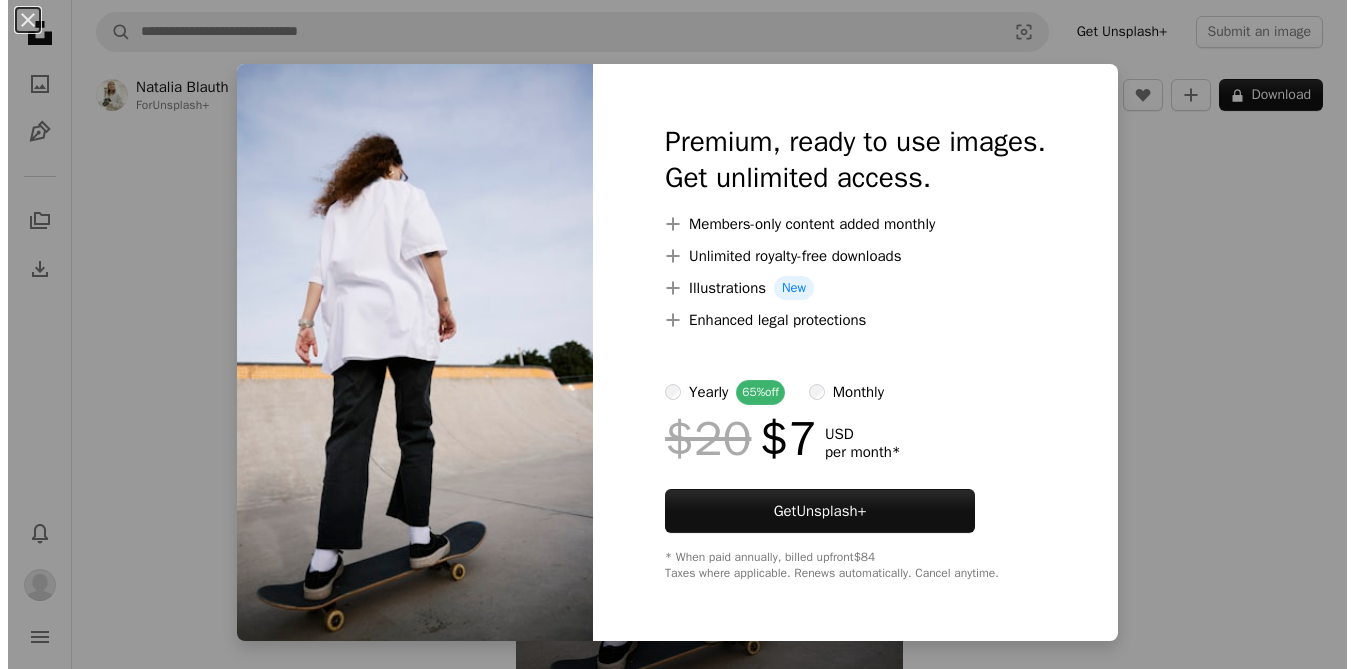scroll, scrollTop: 0, scrollLeft: 0, axis: both 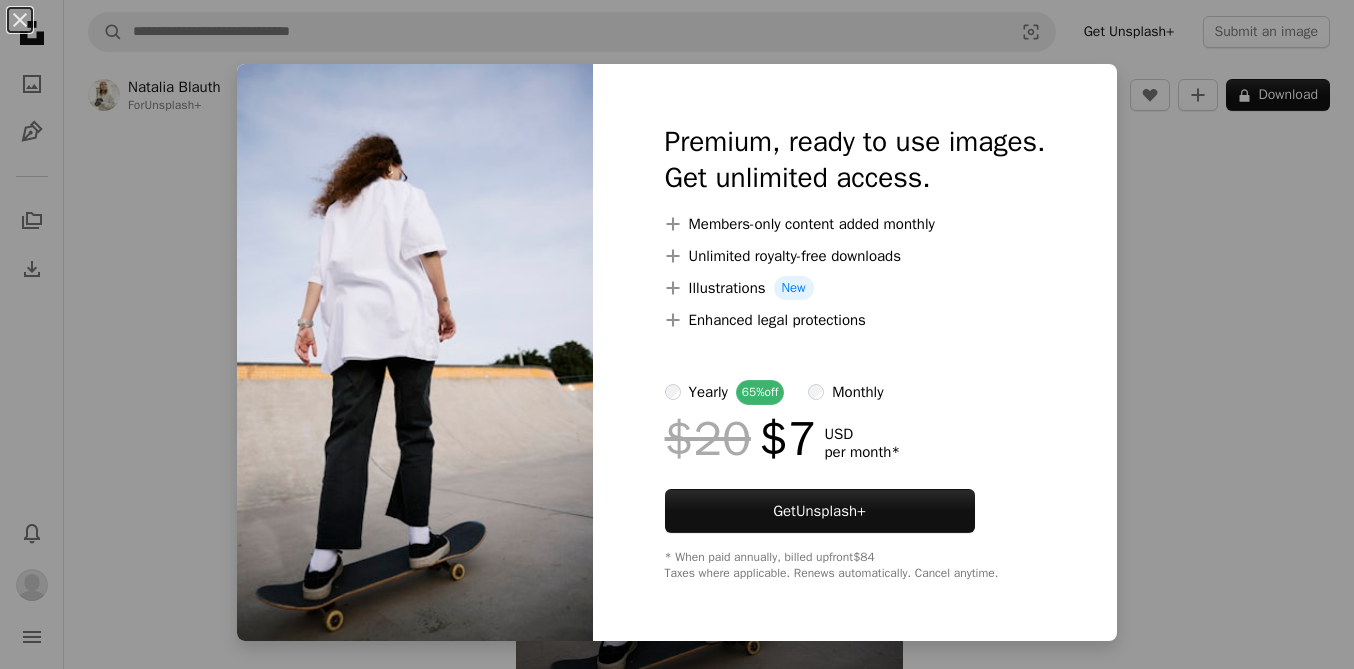 click on "An X shape Premium, ready to use images. Get unlimited access. A plus sign Members-only content added monthly A plus sign Unlimited royalty-free downloads A plus sign Illustrations  New A plus sign Enhanced legal protections yearly 65%  off monthly $20   $7 USD per month * Get  Unsplash+ * When paid annually, billed upfront  $84 Taxes where applicable. Renews automatically. Cancel anytime." at bounding box center (677, 334) 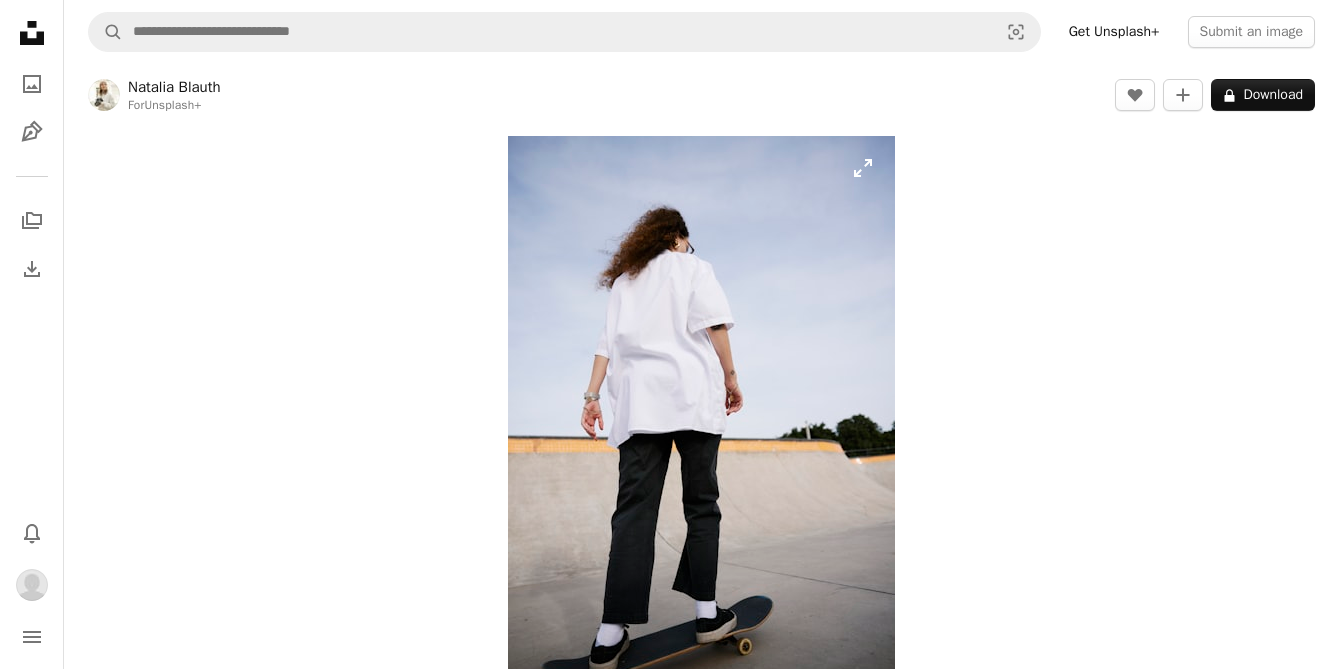 click at bounding box center (701, 426) 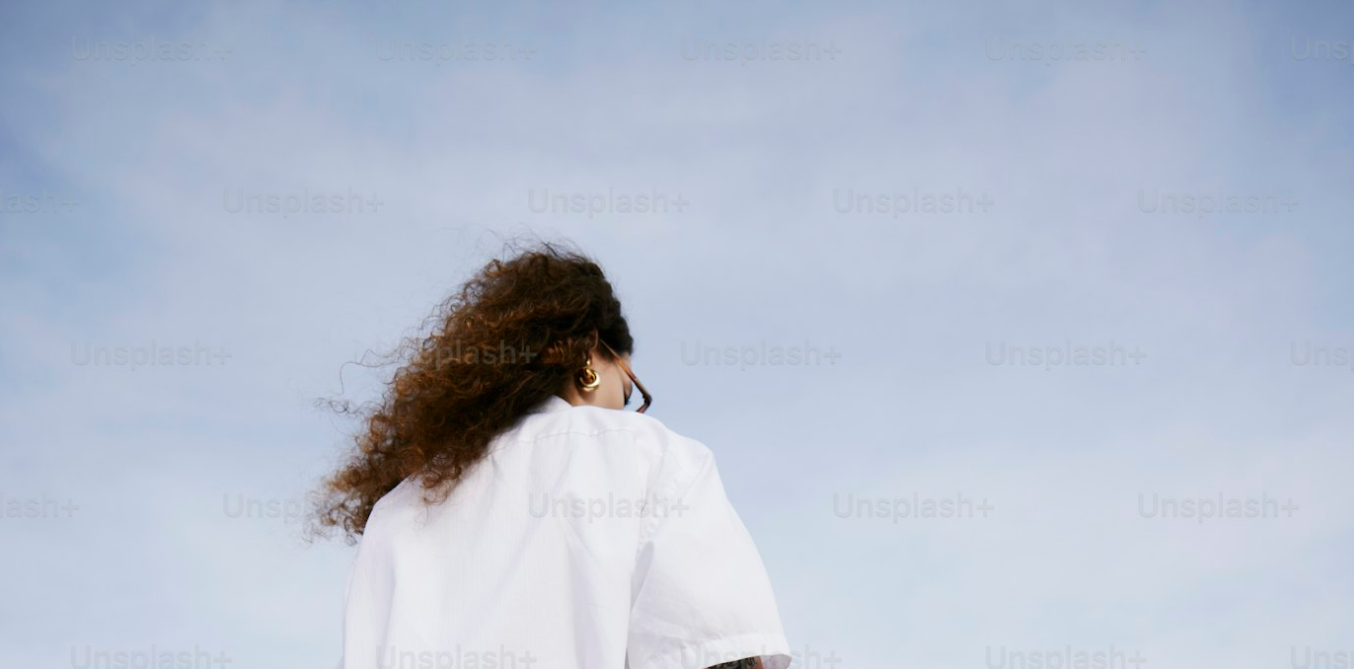 scroll, scrollTop: 659, scrollLeft: 0, axis: vertical 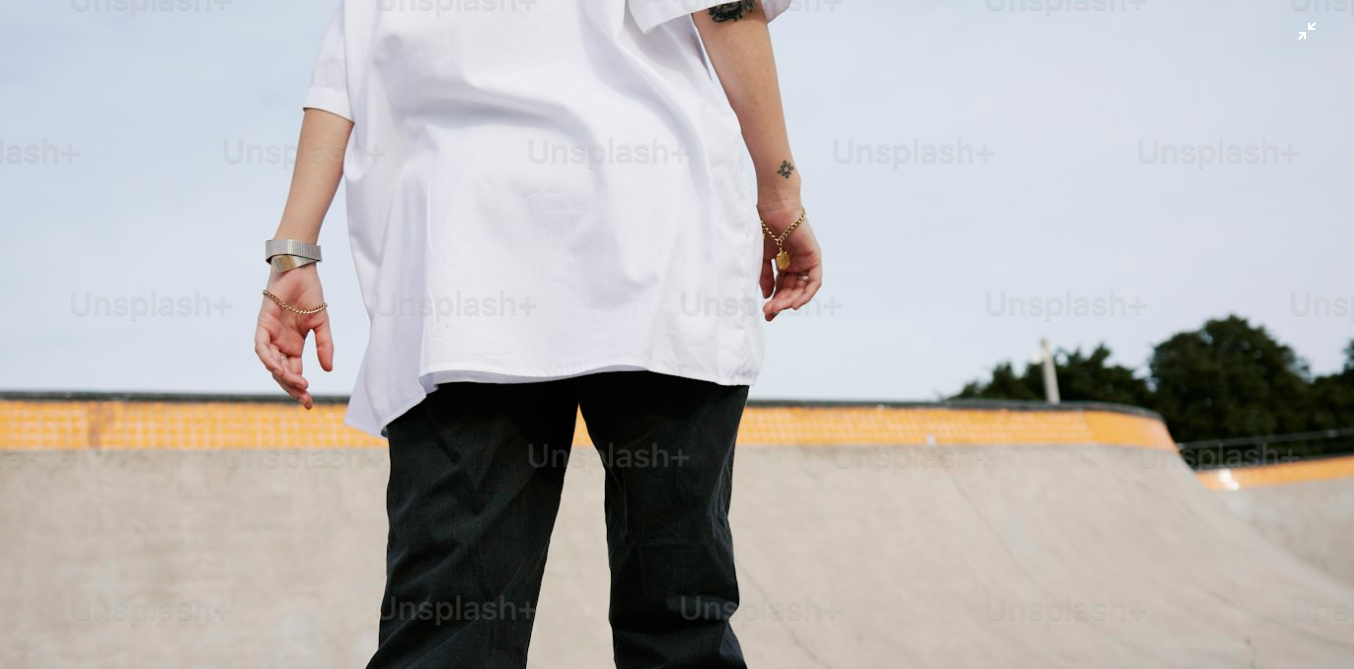 drag, startPoint x: 1303, startPoint y: 37, endPoint x: 1317, endPoint y: 40, distance: 14.3178215 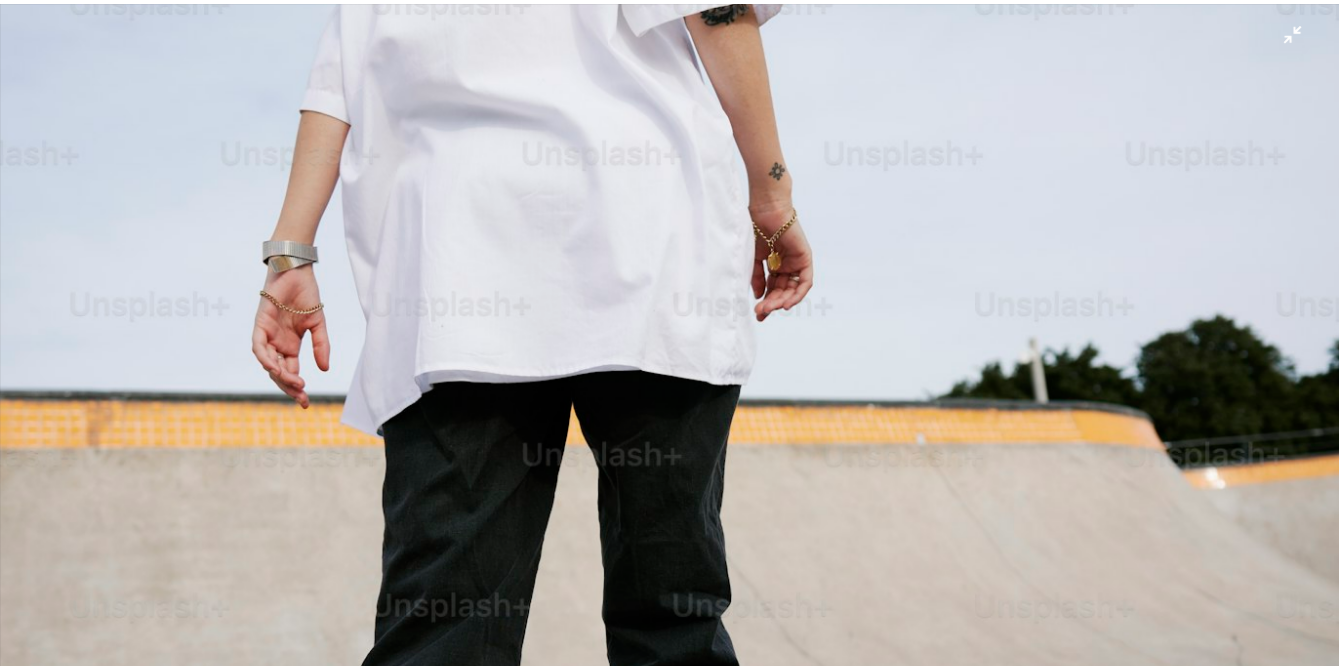 scroll, scrollTop: 47, scrollLeft: 0, axis: vertical 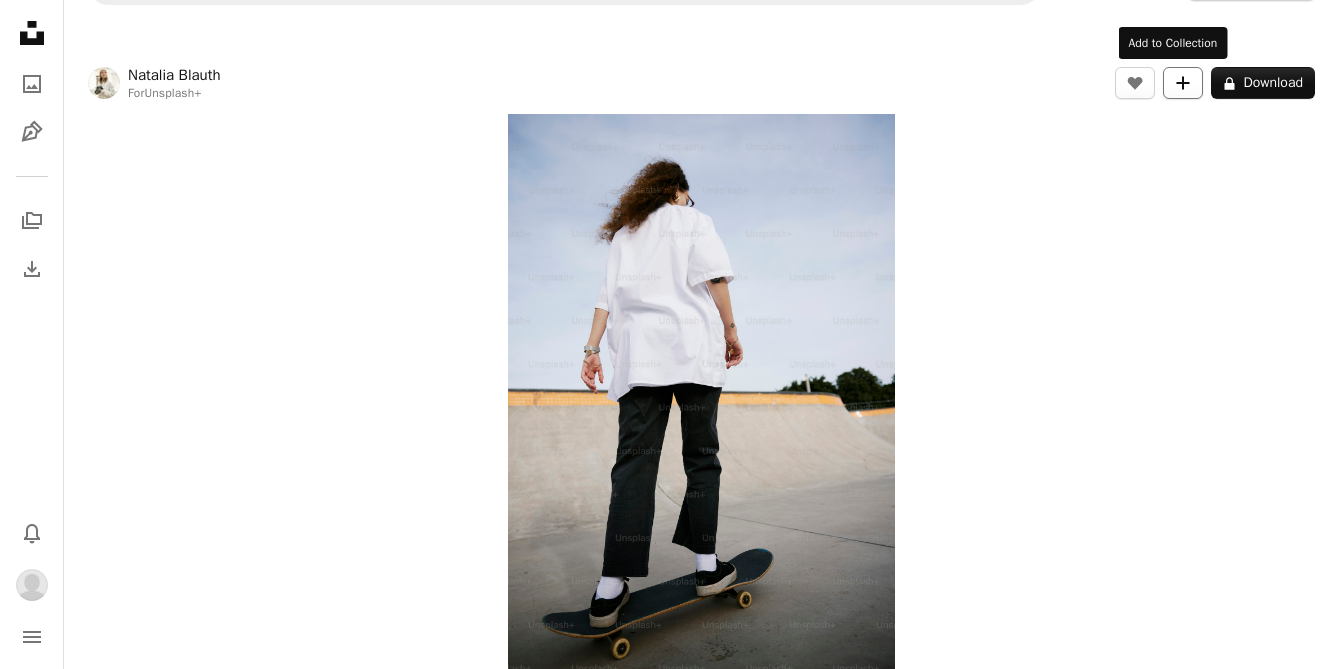 click 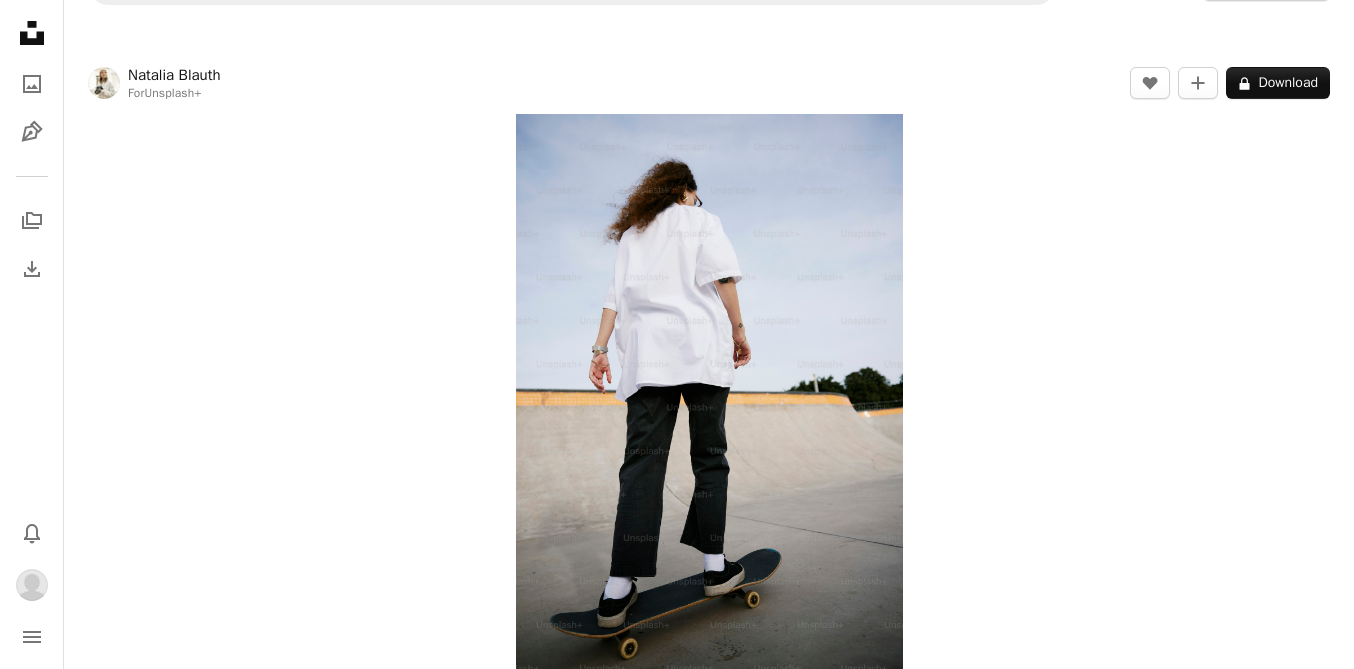click on "Create a new collection" at bounding box center [843, 5087] 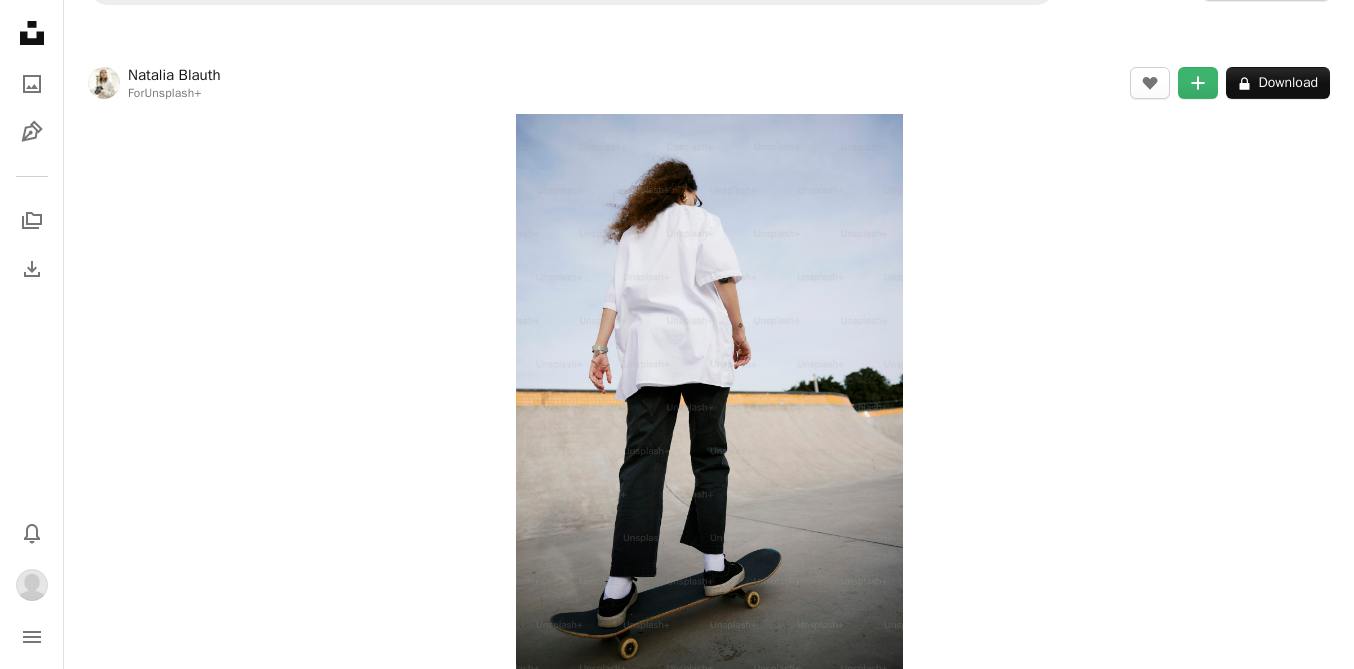 click on "An X shape Add to Collection Create a new collection A checkmark A minus sign 1 photo A lock pinecore Create new collection Name 52 ******** Description  (optional) 250 Make collection private A lock Cancel Create collection" at bounding box center [677, 5217] 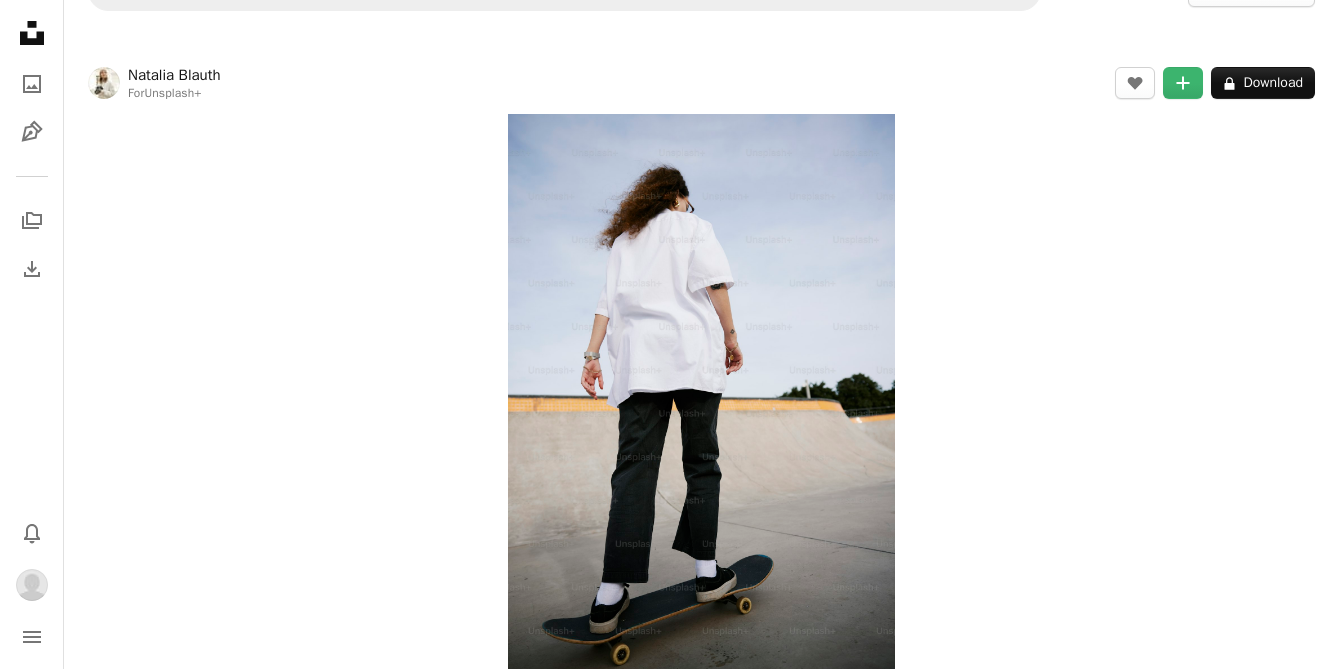 scroll, scrollTop: 0, scrollLeft: 0, axis: both 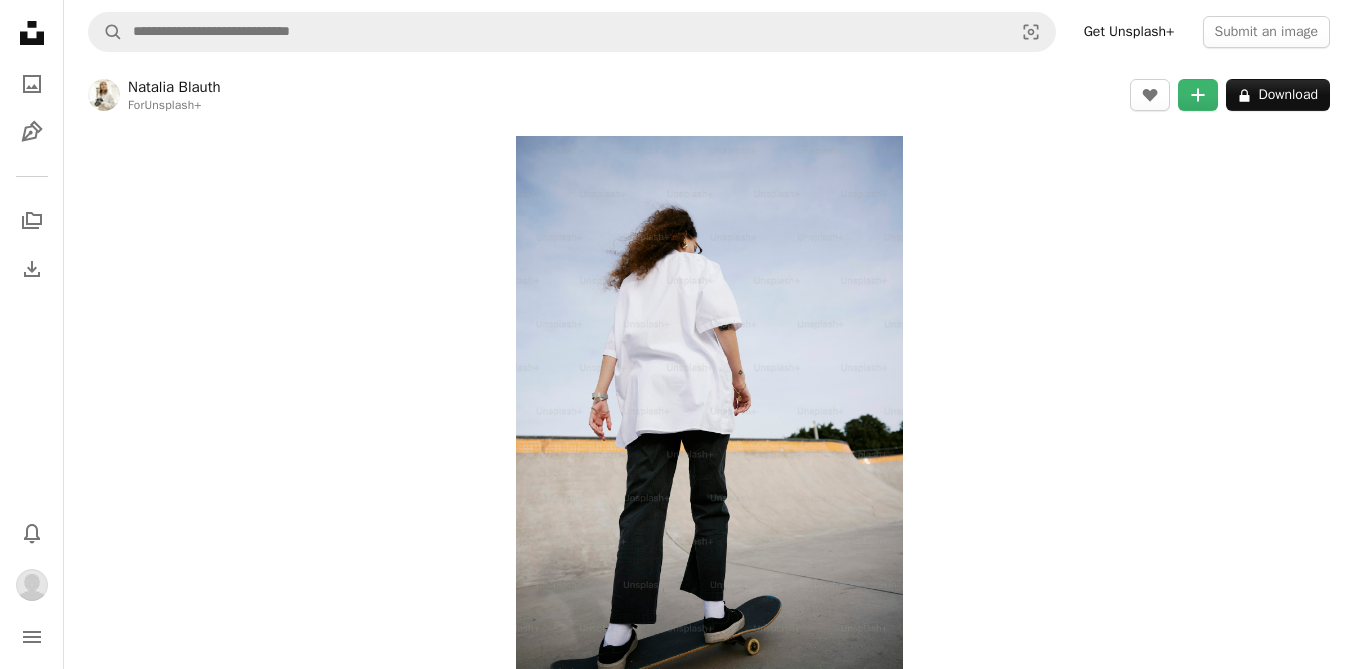 click on "An X shape Add to Collection Create a new collection A checkmark A minus sign 1 photo A lock pinecore Create new collection Name 60 Description  (optional) 250 Make collection private A lock Cancel Create collection" at bounding box center (677, 5264) 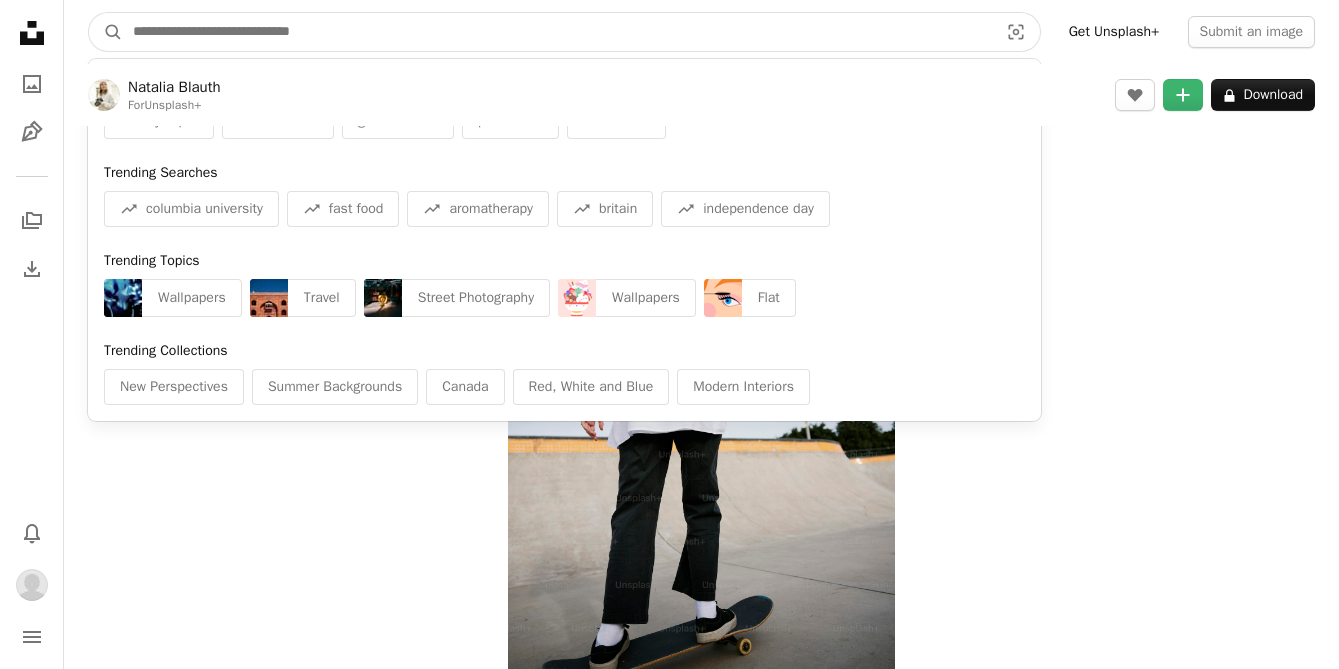 drag, startPoint x: 756, startPoint y: 28, endPoint x: 747, endPoint y: 22, distance: 10.816654 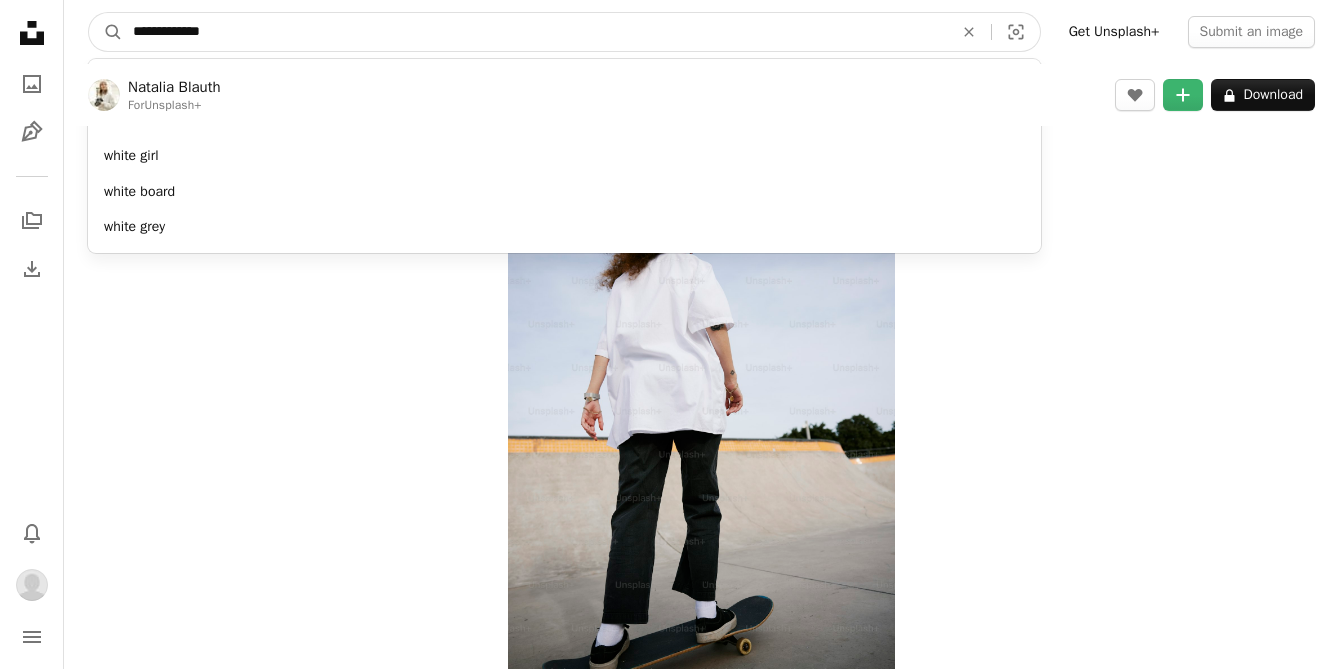 type on "**********" 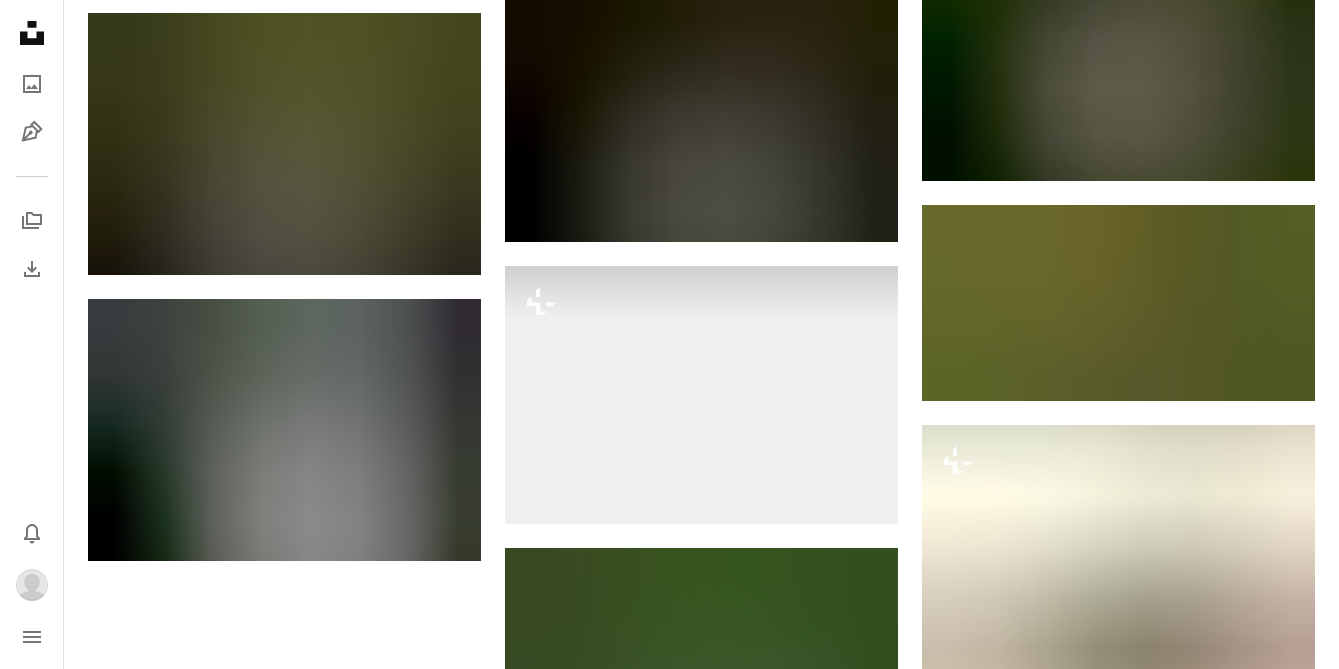 scroll, scrollTop: 2372, scrollLeft: 0, axis: vertical 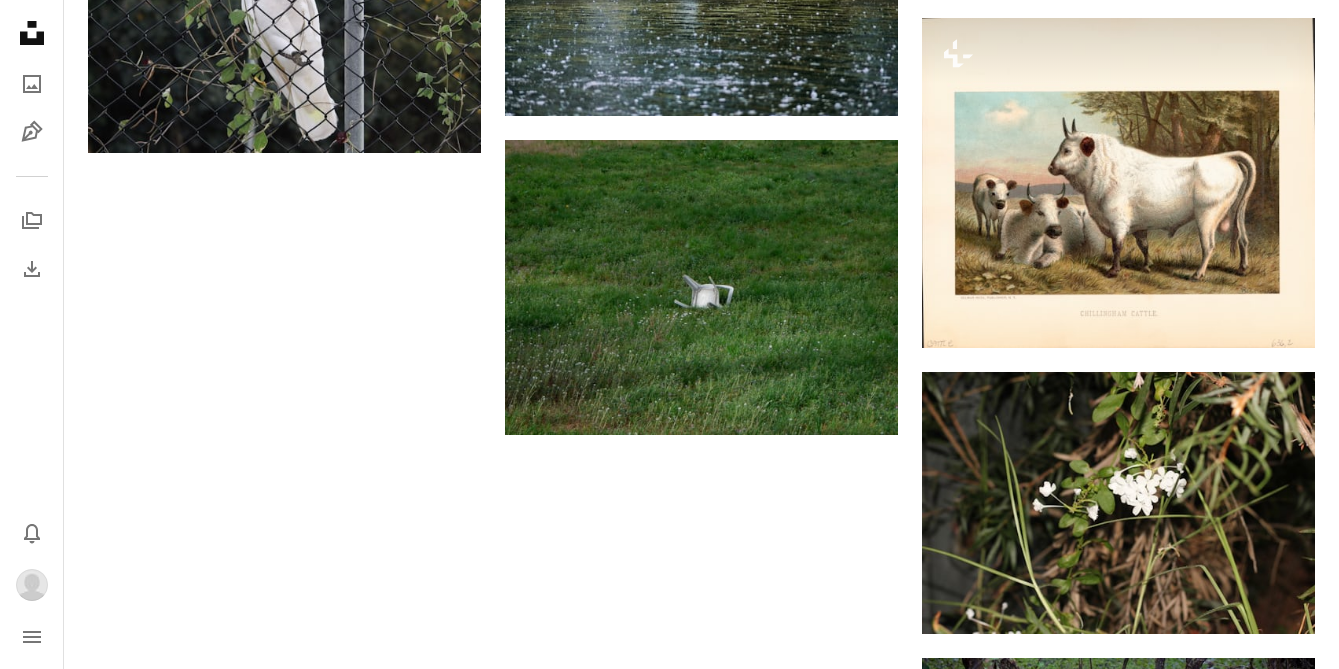 click on "Load more" at bounding box center [701, 1000] 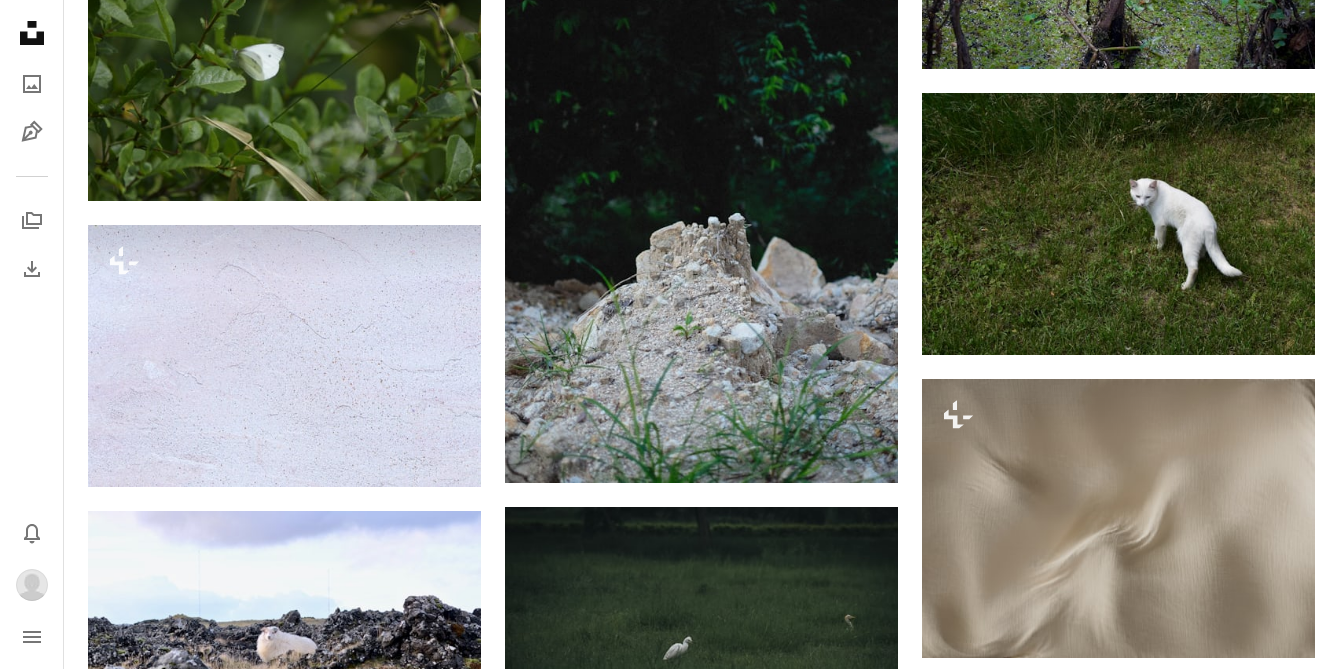 scroll, scrollTop: 0, scrollLeft: 0, axis: both 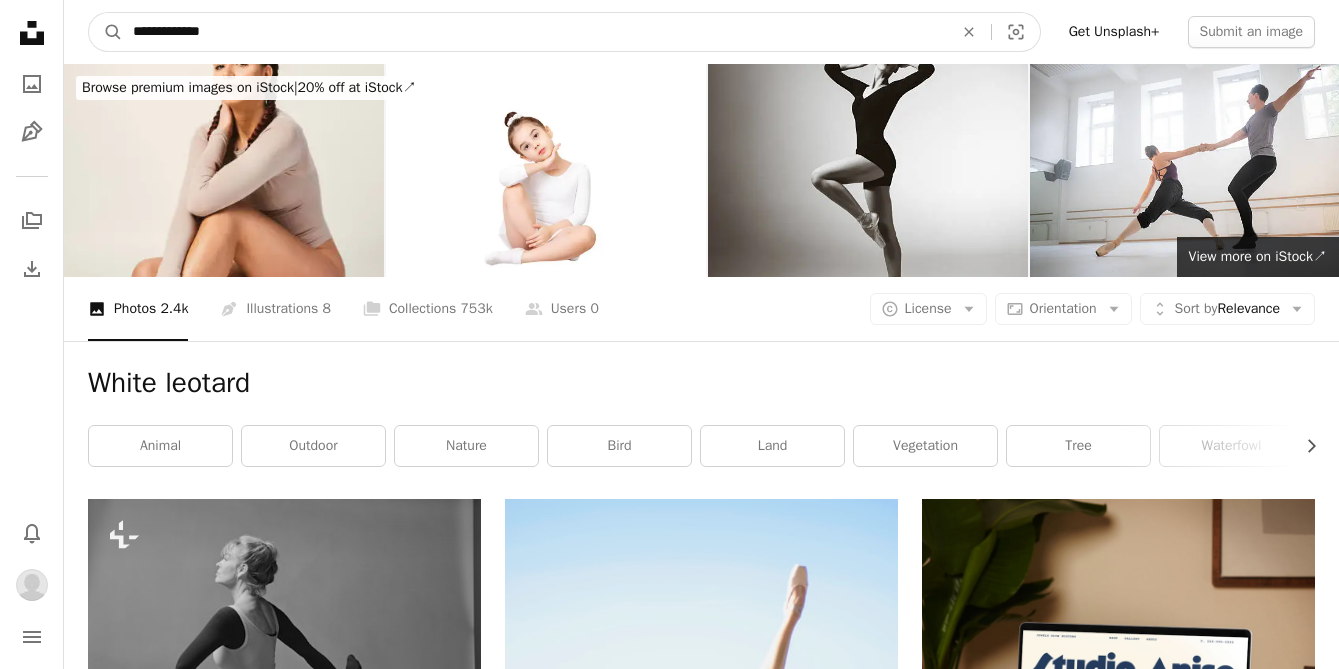 click on "**********" at bounding box center (535, 32) 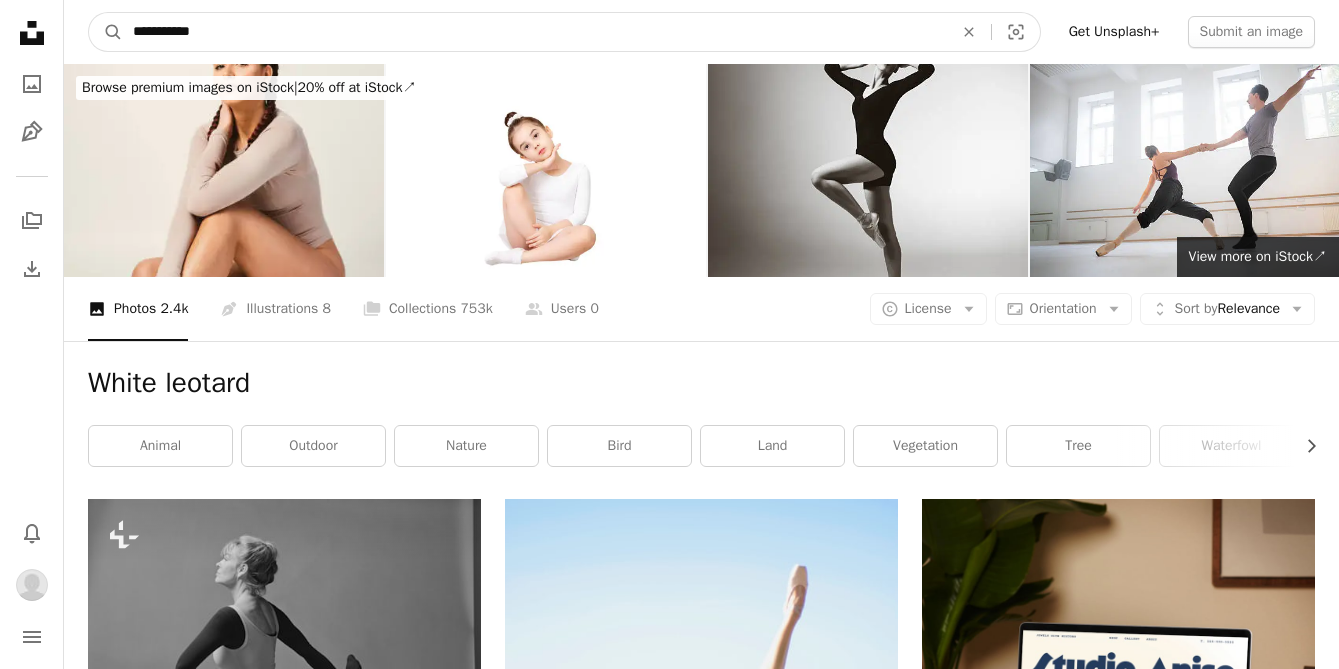 type on "**********" 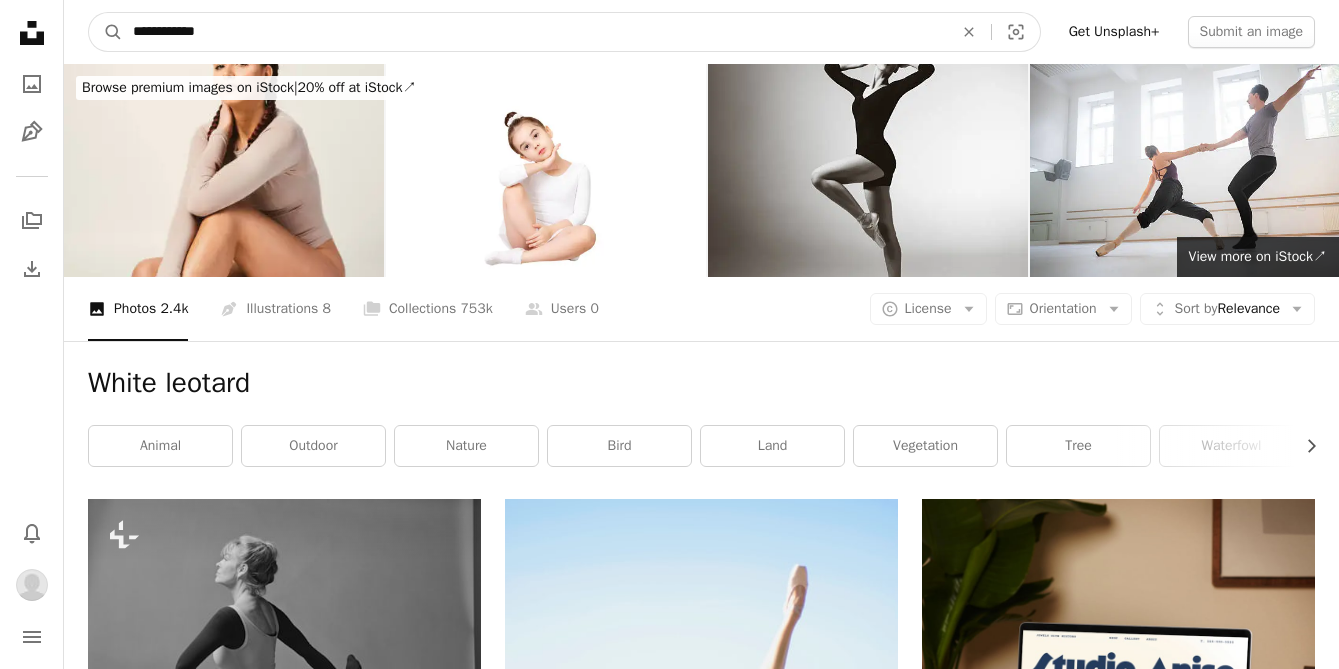 click on "A magnifying glass" at bounding box center [106, 32] 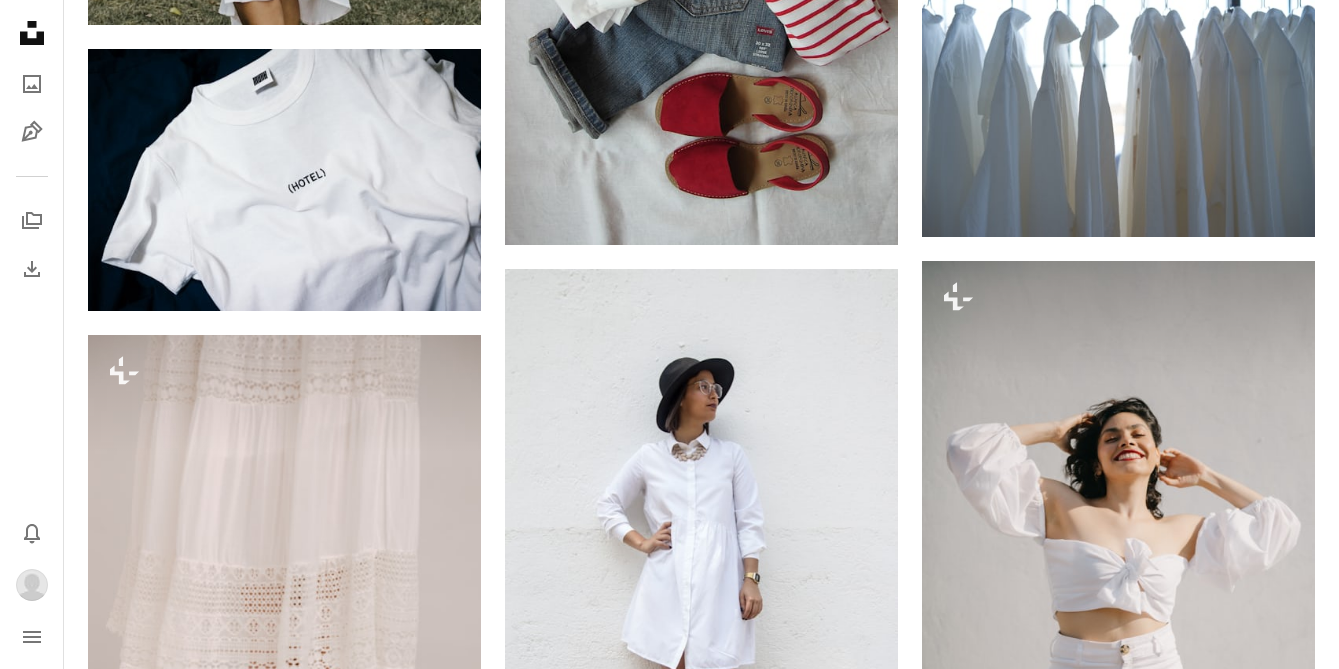 scroll, scrollTop: 1112, scrollLeft: 0, axis: vertical 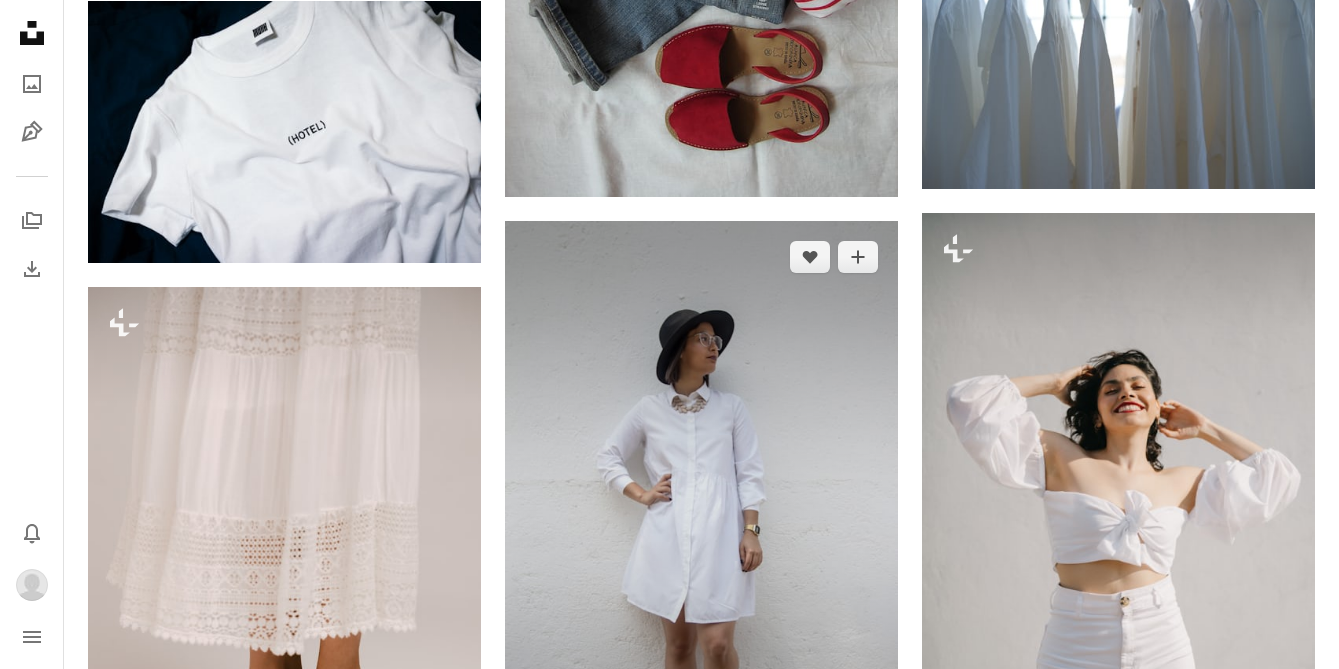 click at bounding box center (701, 516) 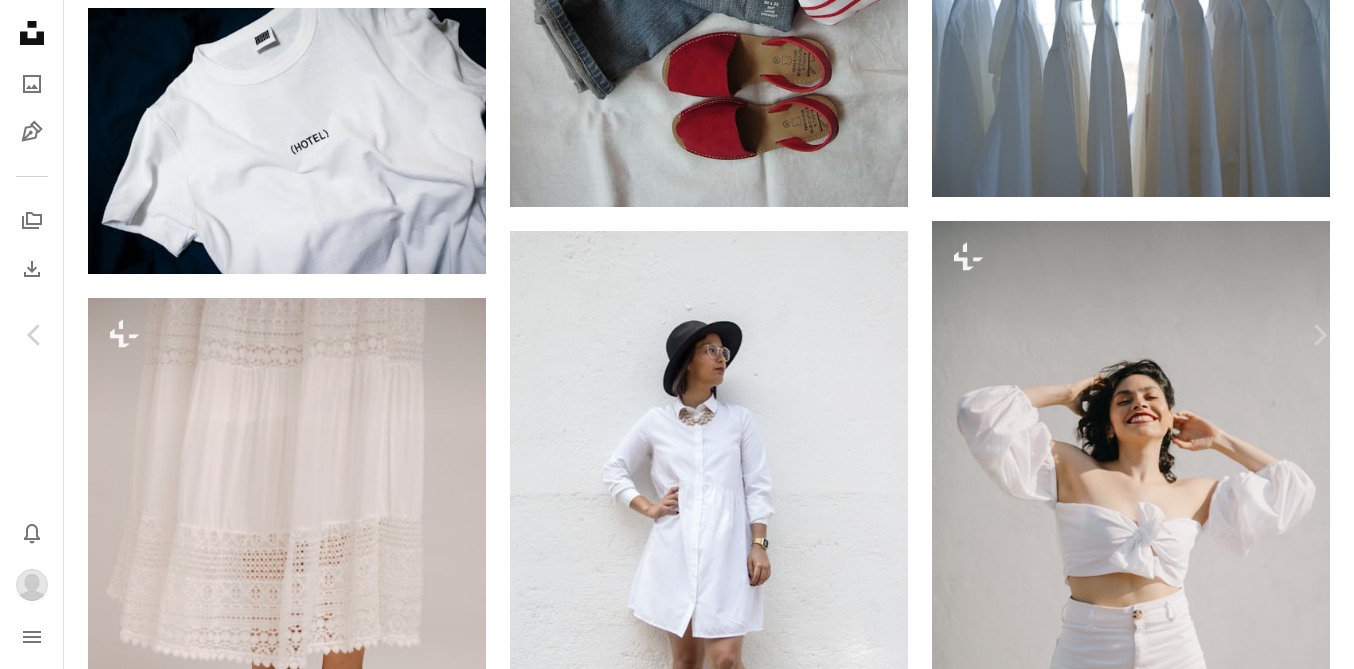 click on "Download" at bounding box center (1169, 3952) 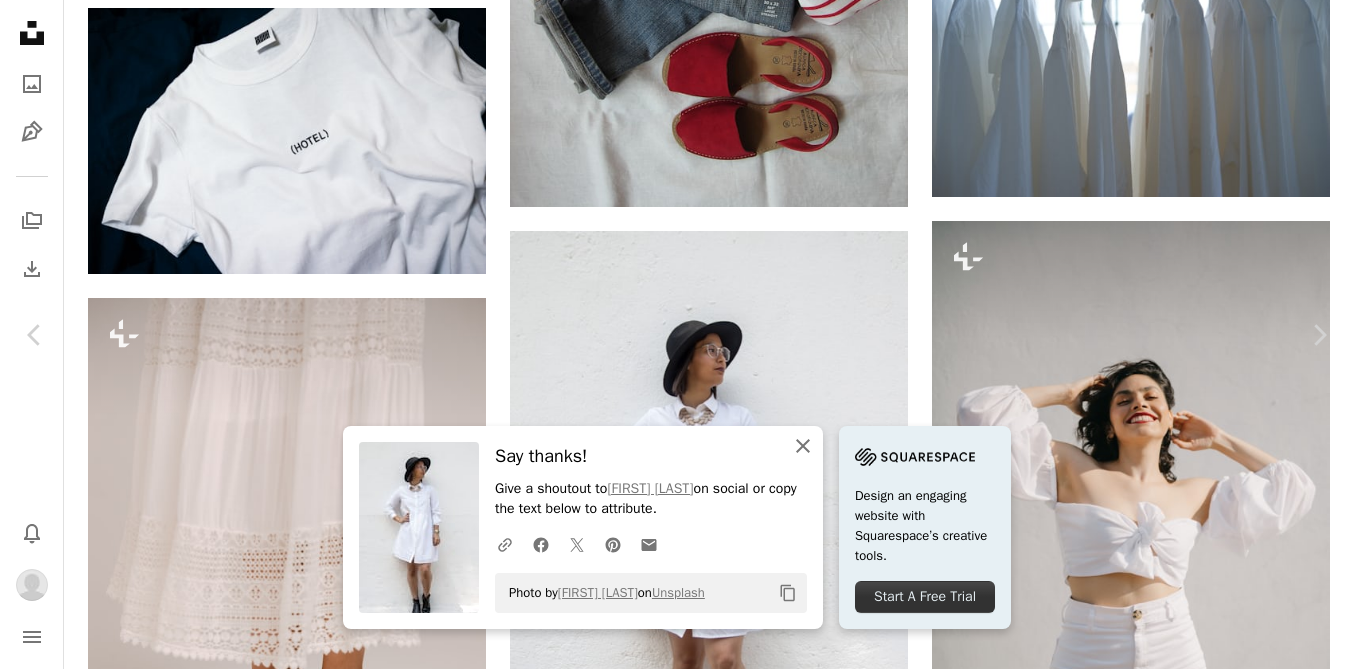 click 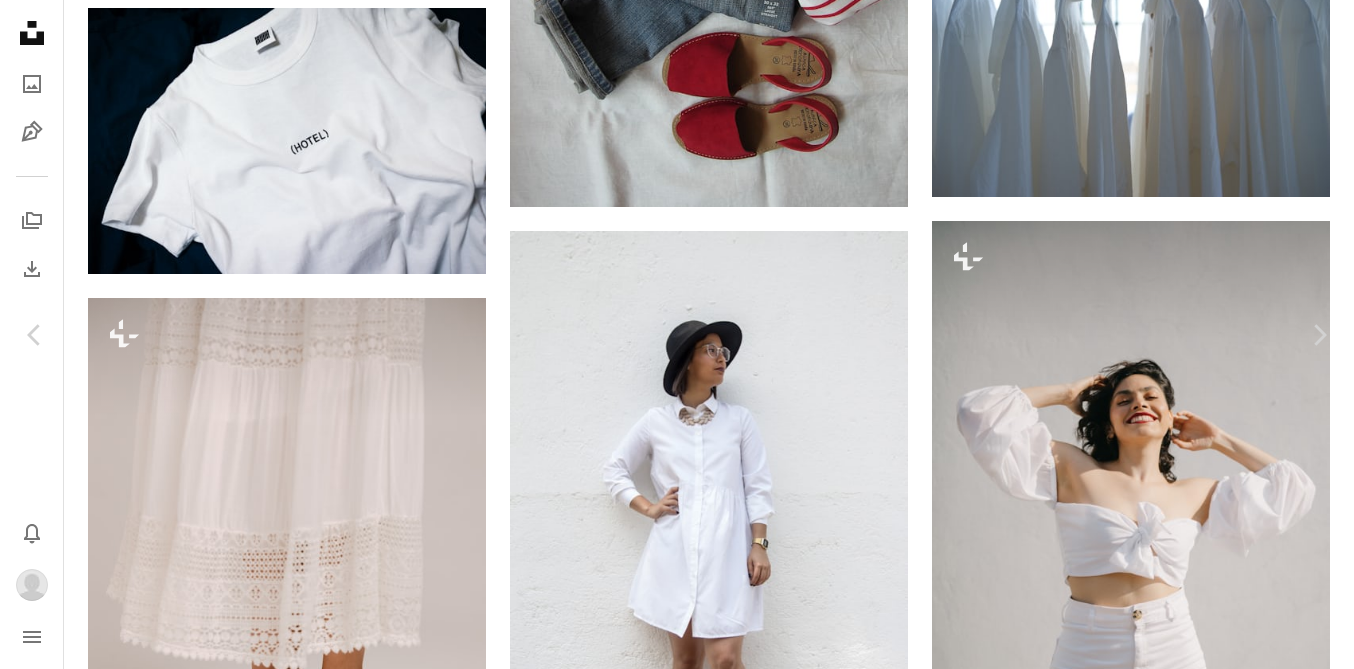 click on "An X shape Chevron left Chevron right Efren Barahona Available for hire A checkmark inside of a circle A heart A plus sign Download Chevron down Zoom in Views 221,900 Downloads 1,139 A forward-right arrow Share Info icon Info More Actions Calendar outlined Published on  May 17, 2019 Camera Canon, EOS REBEL T4i Safety Free to use under the  Unsplash License woman girl white baby outfit wife human grey clothing glass sunglasses apparel accessory hat accessories coat lab coat sleeve long sleeve Browse premium related images on iStock  |  Save 20% with code UNSPLASH20 View more on iStock  ↗ Related images A heart A plus sign Hang Hoang Arrow pointing down A heart A plus sign A M Arrow pointing down Plus sign for Unsplash+ A heart A plus sign Jordan González For  Unsplash+ A lock Download A heart A plus sign Robina Weermeijer Arrow pointing down A heart A plus sign alexanderafan Available for hire A checkmark inside of a circle Arrow pointing down A heart A plus sign Mike Cox Available for hire A heart A heart" at bounding box center (677, 4239) 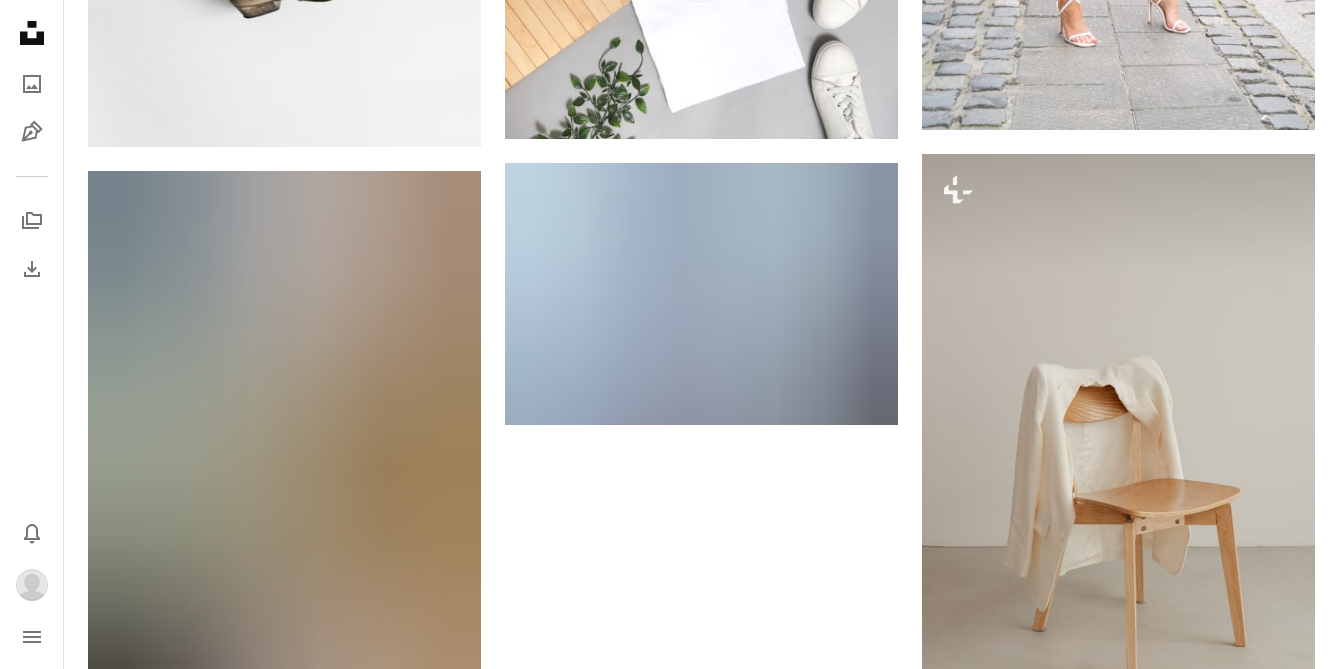 scroll, scrollTop: 3359, scrollLeft: 0, axis: vertical 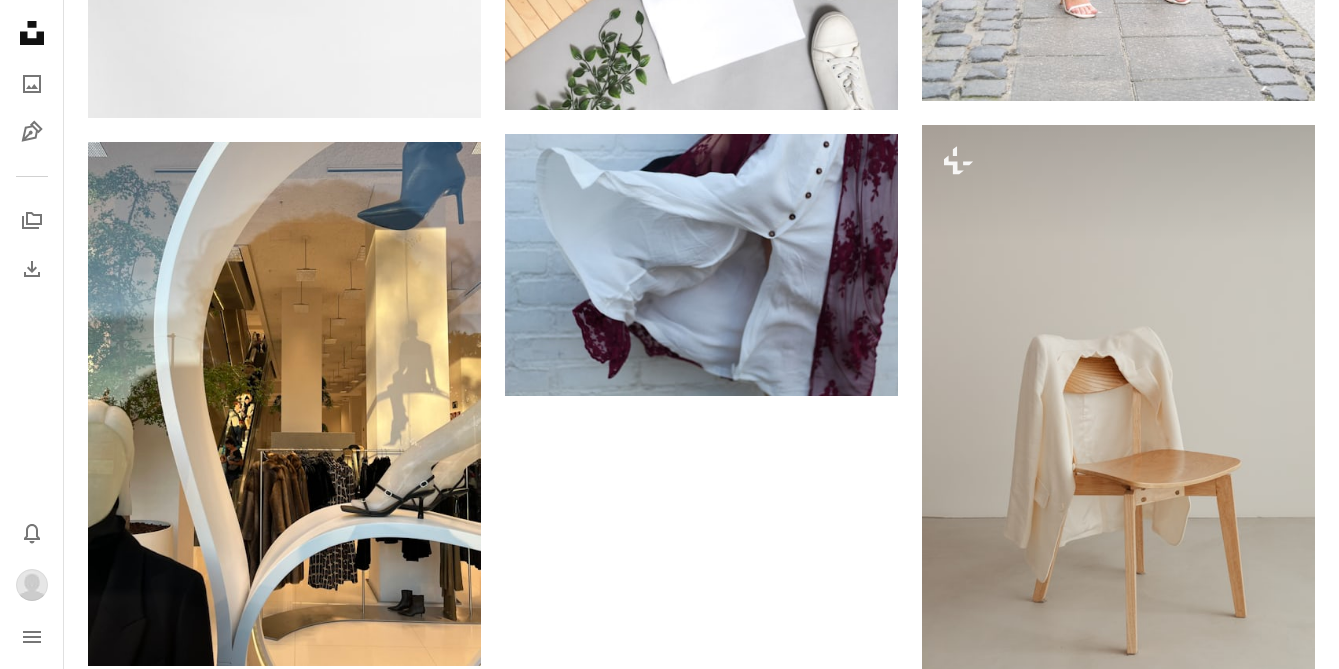 click on "Load more" at bounding box center (701, 794) 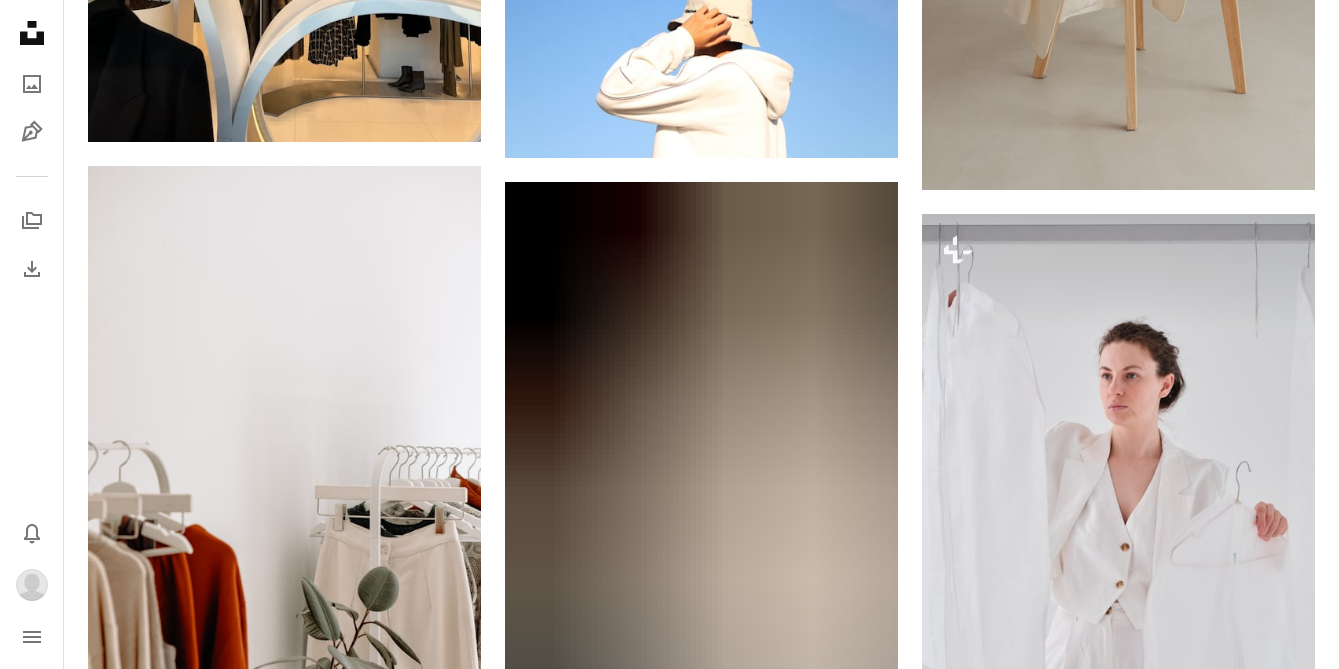 scroll, scrollTop: 3962, scrollLeft: 0, axis: vertical 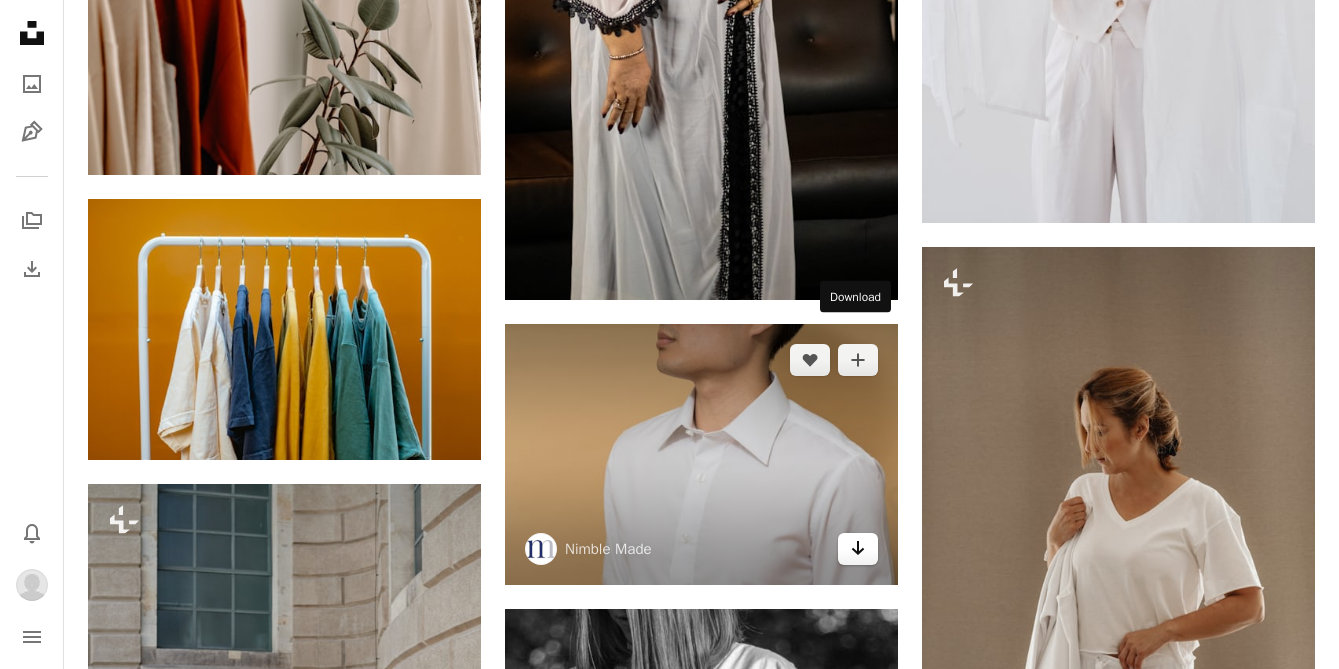 click on "Arrow pointing down" 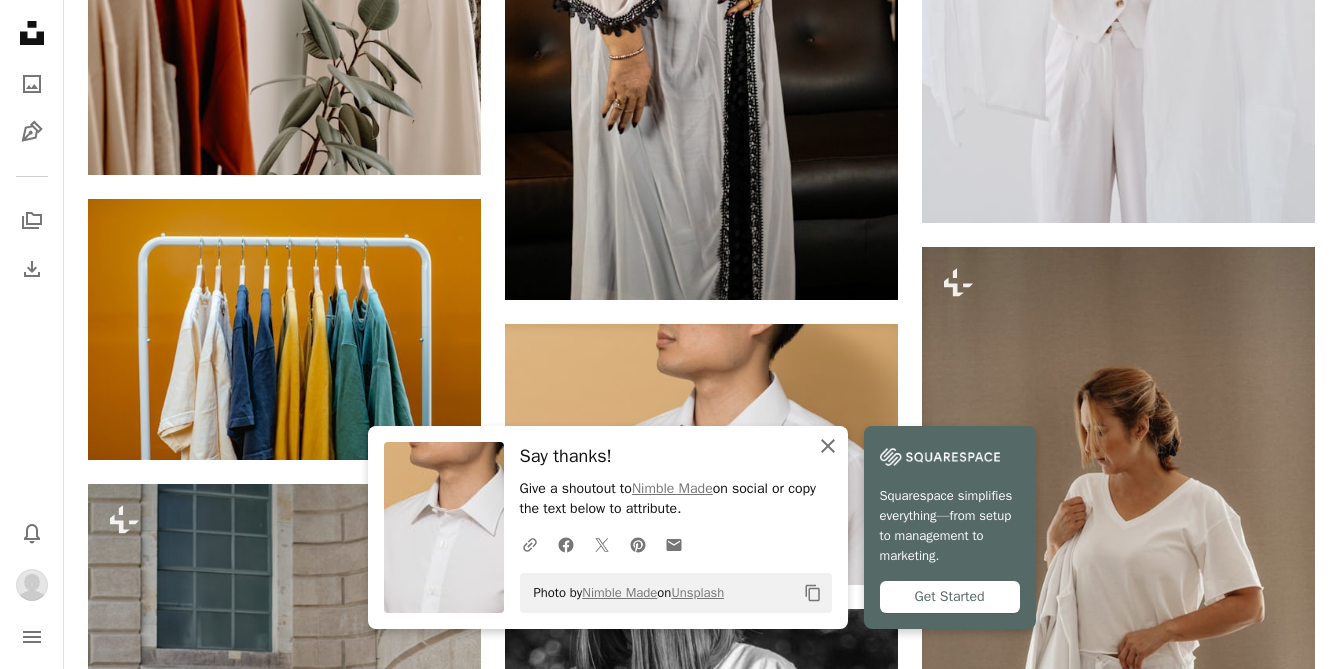 click on "An X shape" 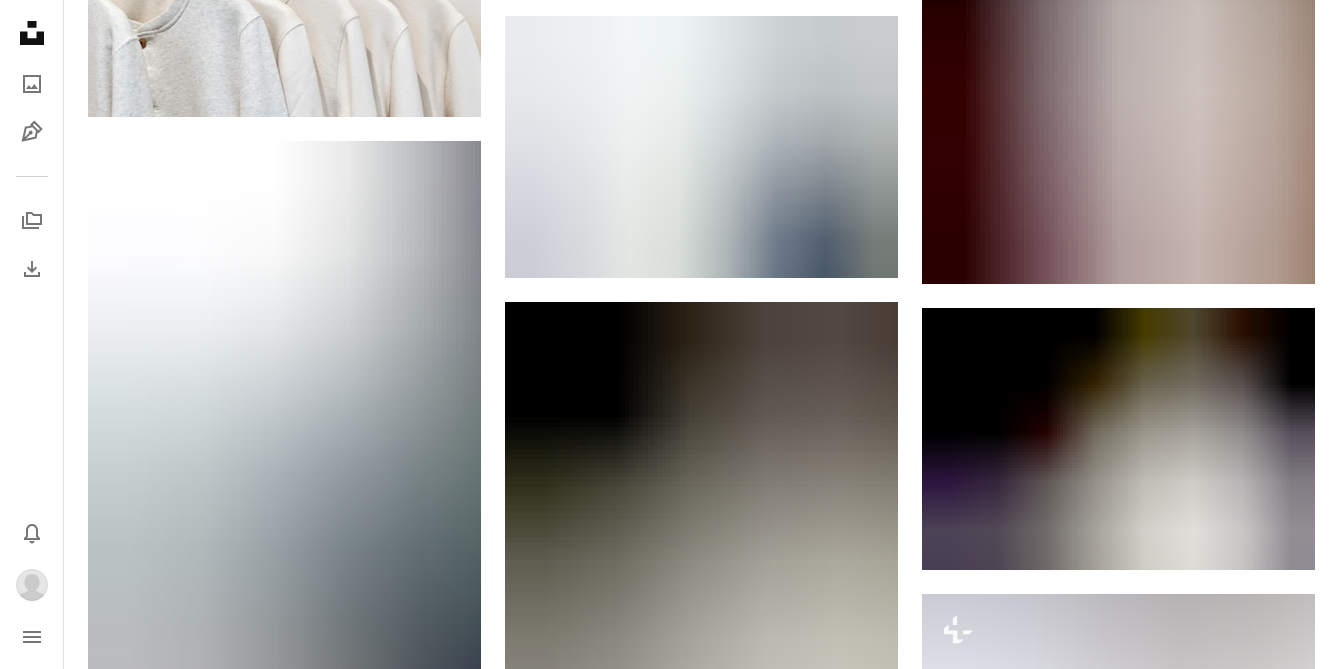 scroll, scrollTop: 6259, scrollLeft: 0, axis: vertical 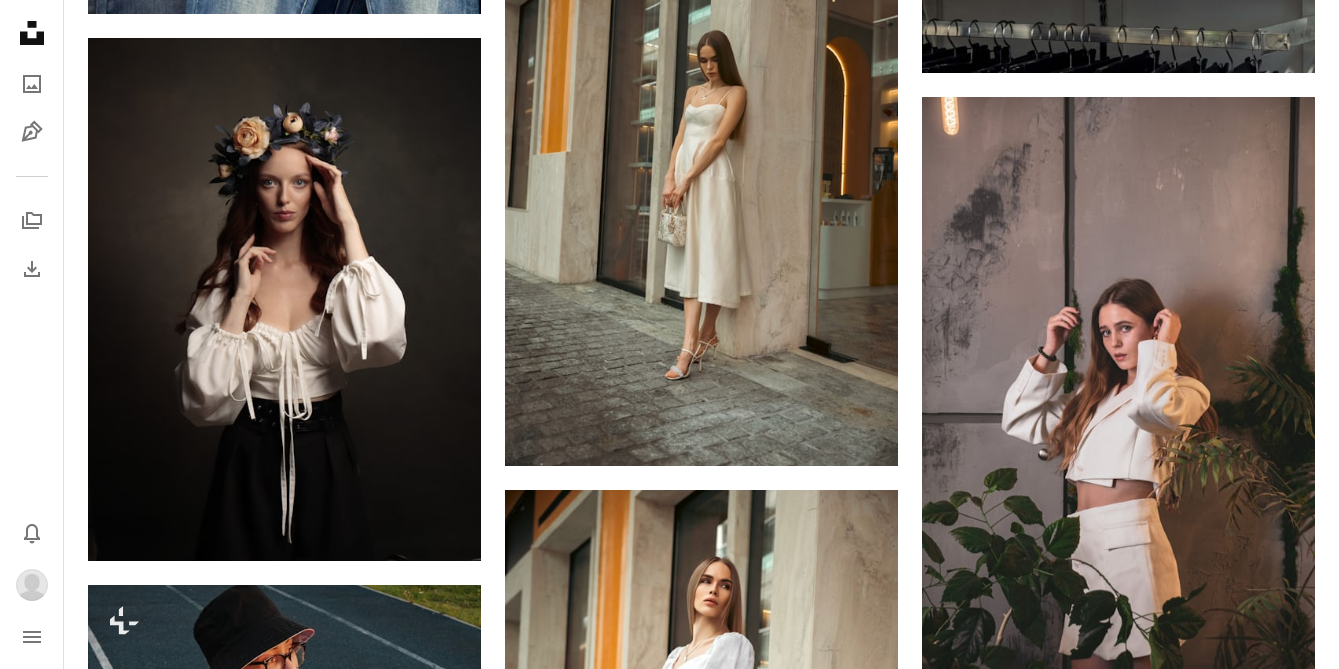 click on "Arrow pointing down" 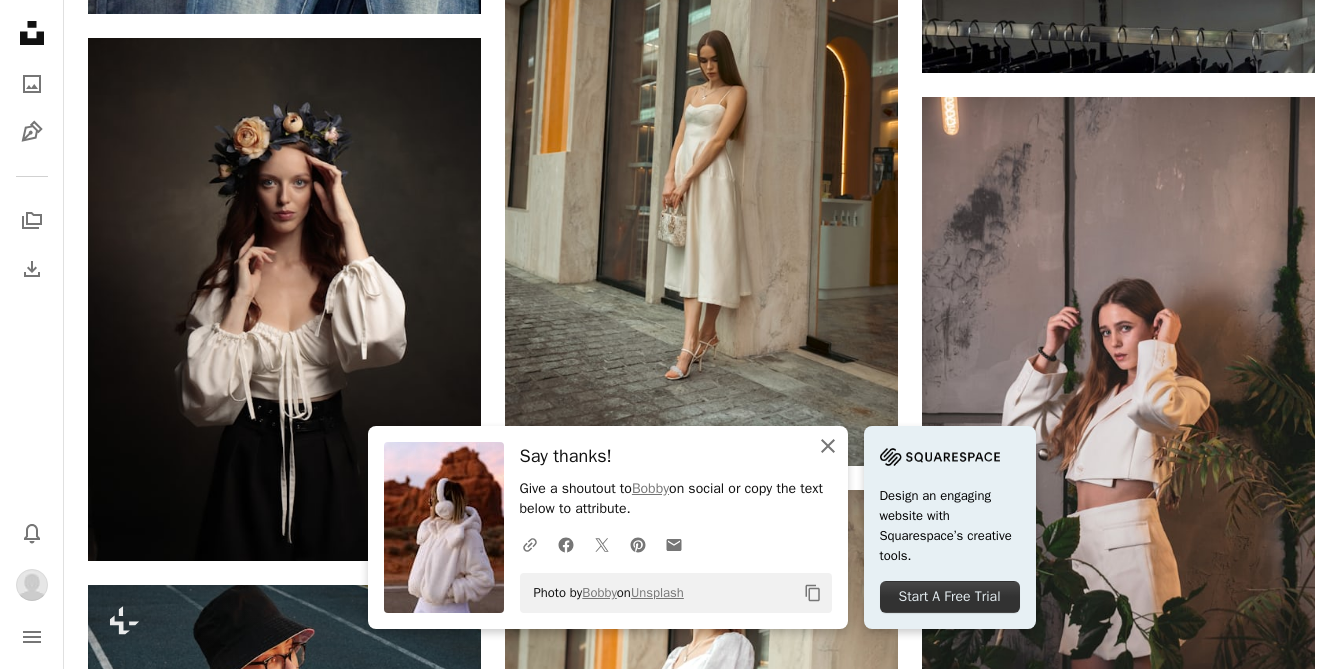 click on "An X shape" 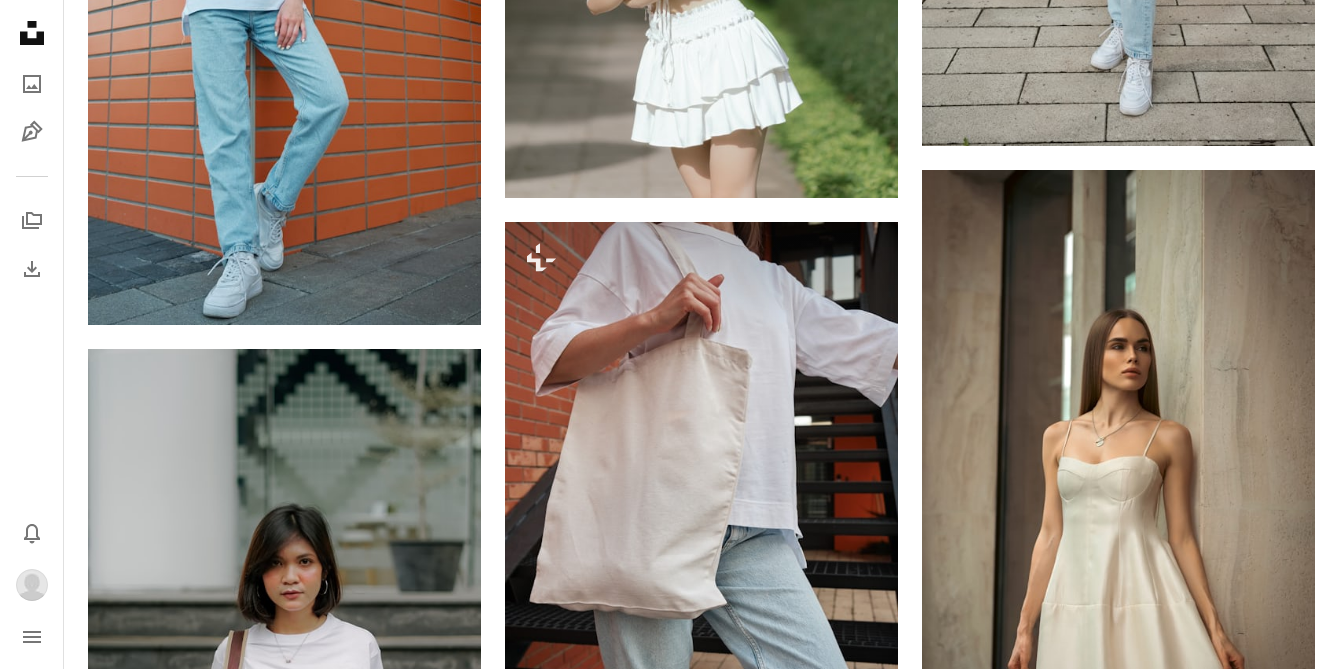 scroll, scrollTop: 23575, scrollLeft: 0, axis: vertical 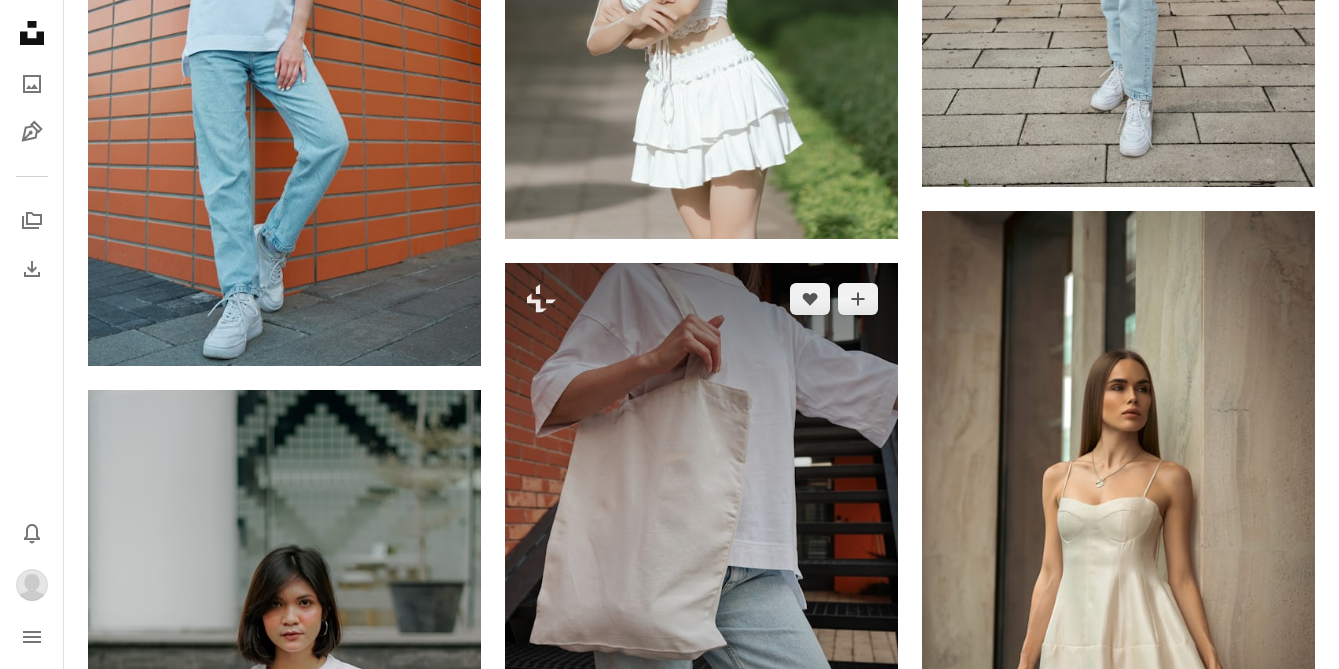 click on "A lock Download" at bounding box center [827, 816] 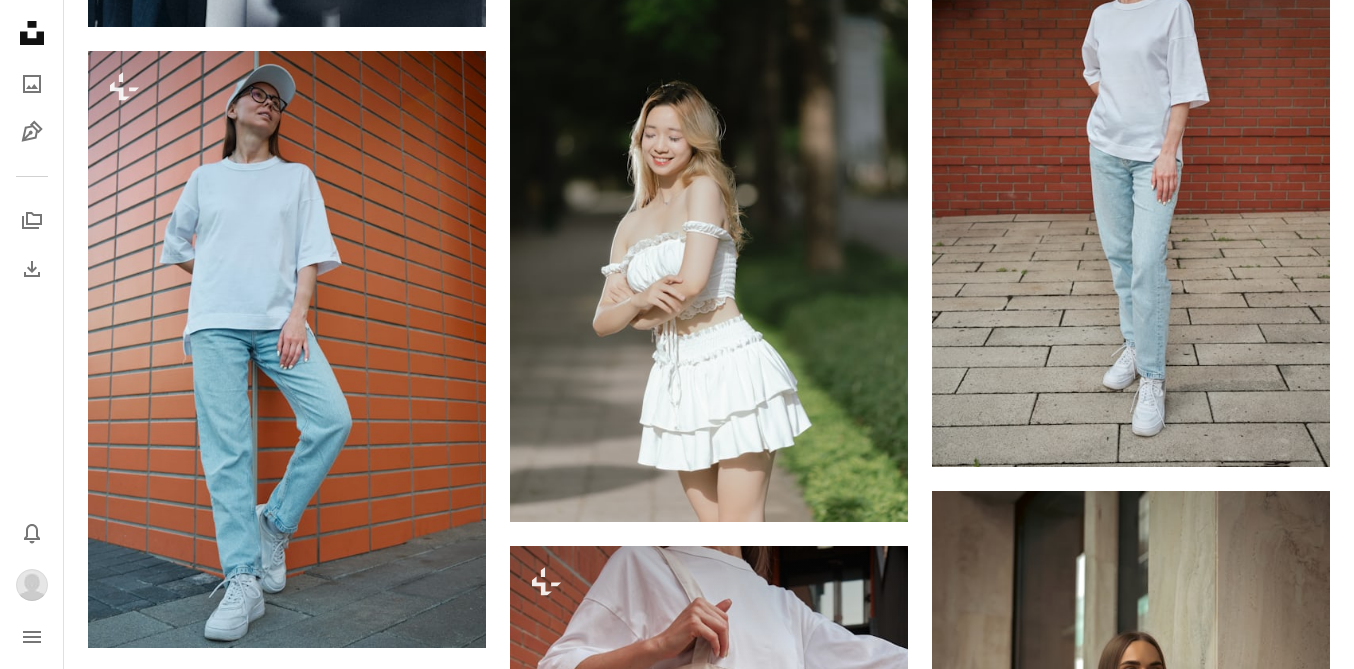 click on "An X shape Premium, ready to use images. Get unlimited access. A plus sign Members-only content added monthly A plus sign Unlimited royalty-free downloads A plus sign Illustrations  New A plus sign Enhanced legal protections yearly 65%  off monthly $20   $7 USD per month * Get  Unsplash+ * When paid annually, billed upfront  $84 Taxes where applicable. Renews automatically. Cancel anytime." at bounding box center (677, 5482) 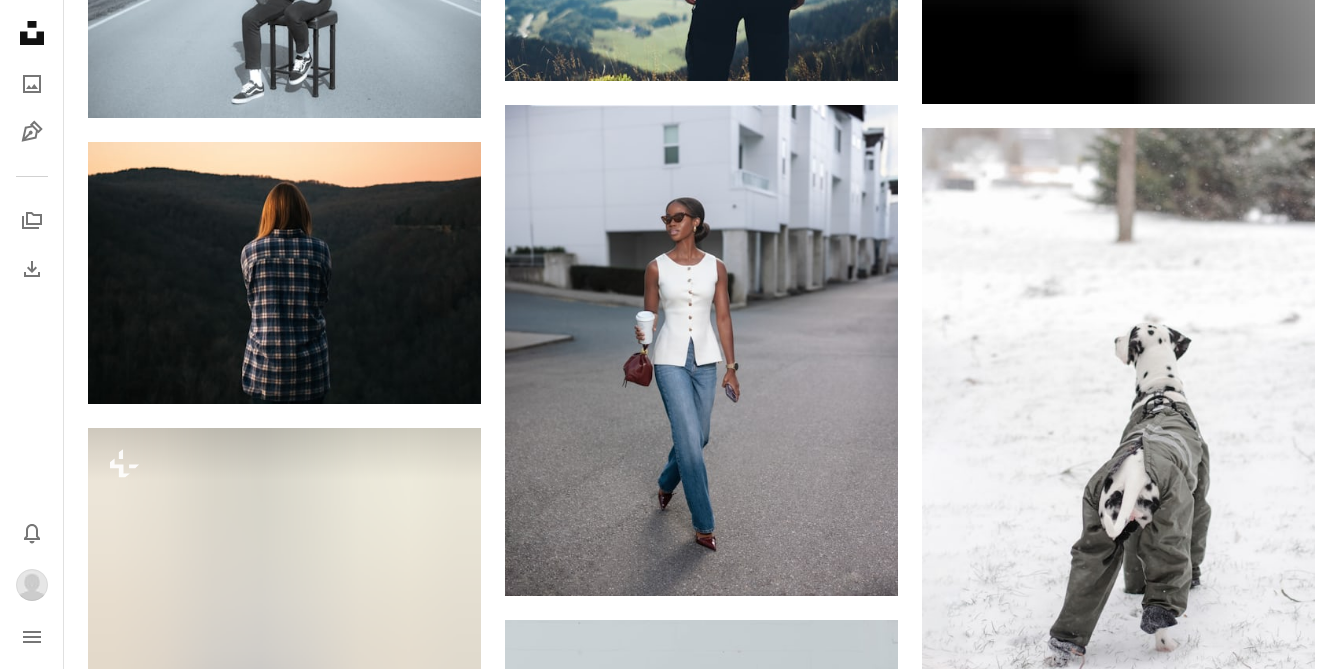 scroll, scrollTop: 27909, scrollLeft: 0, axis: vertical 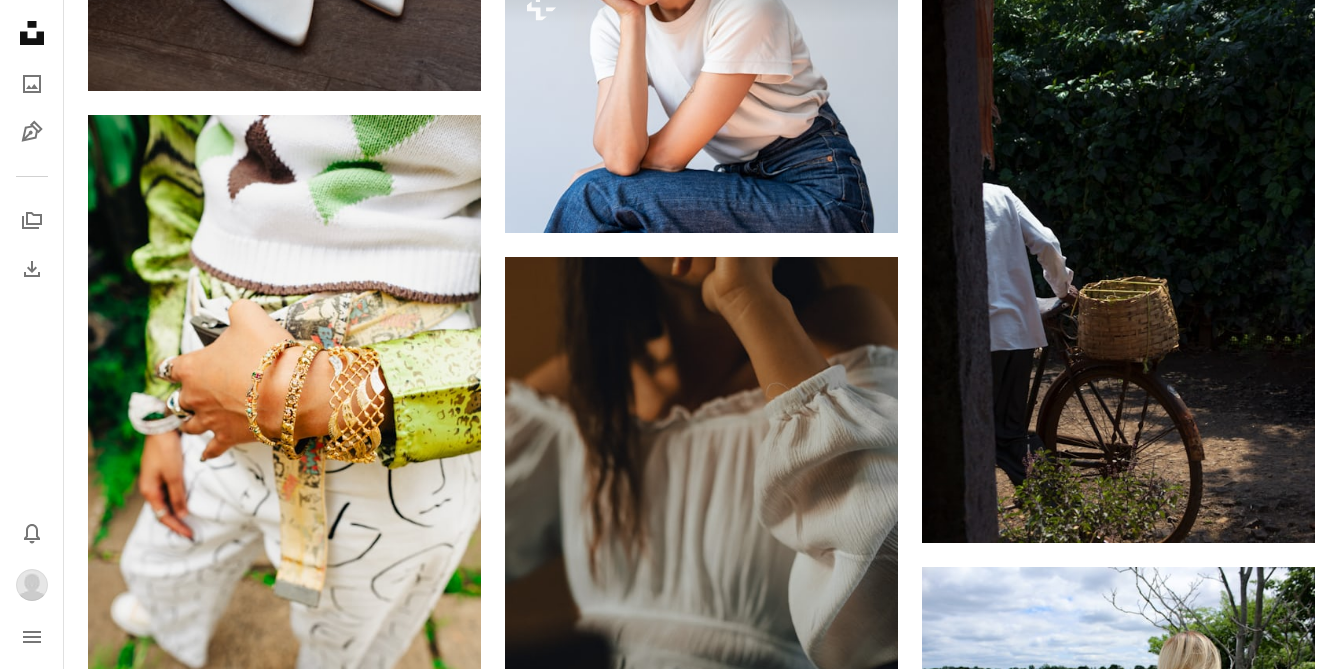 click on "Arrow pointing down" 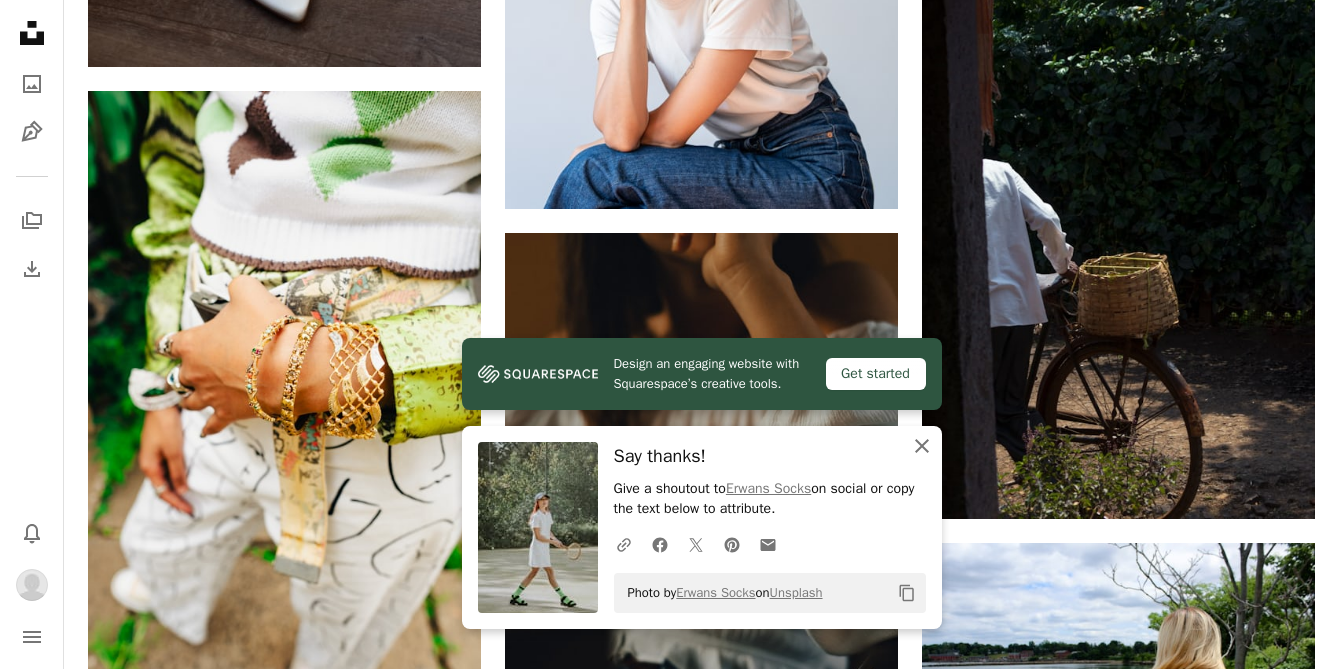 click on "An X shape" 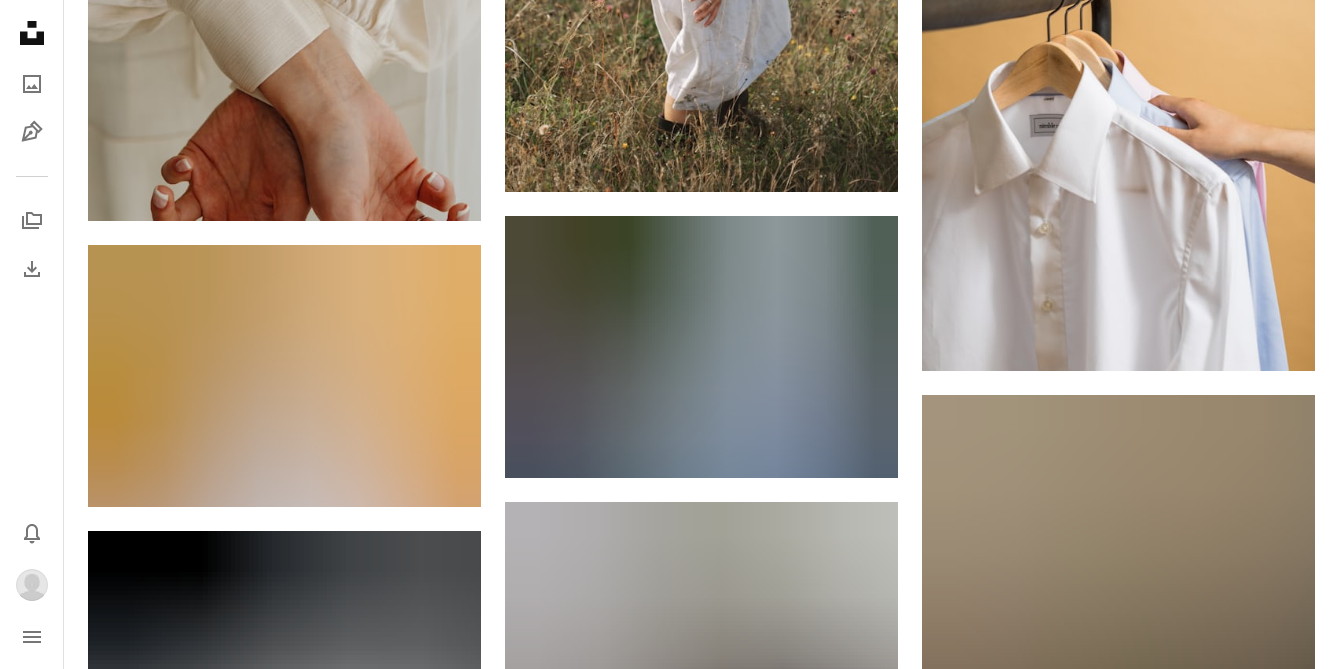 scroll, scrollTop: 52416, scrollLeft: 0, axis: vertical 